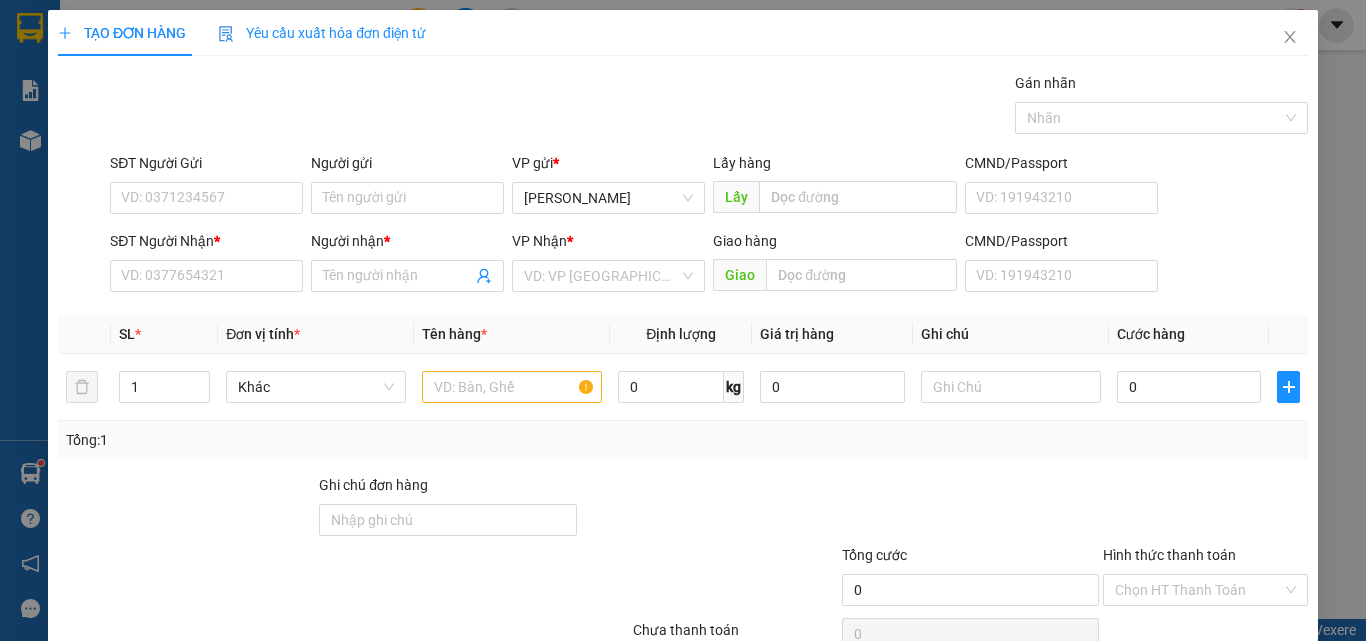 scroll, scrollTop: 0, scrollLeft: 0, axis: both 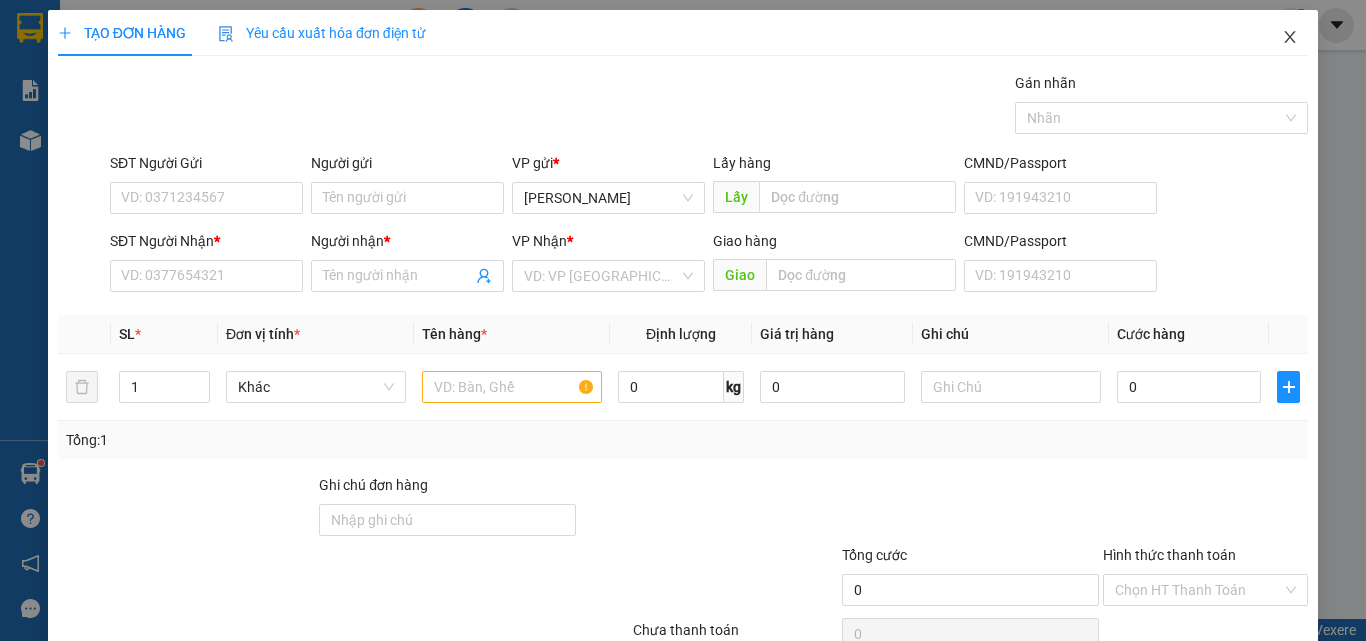 click at bounding box center (1290, 38) 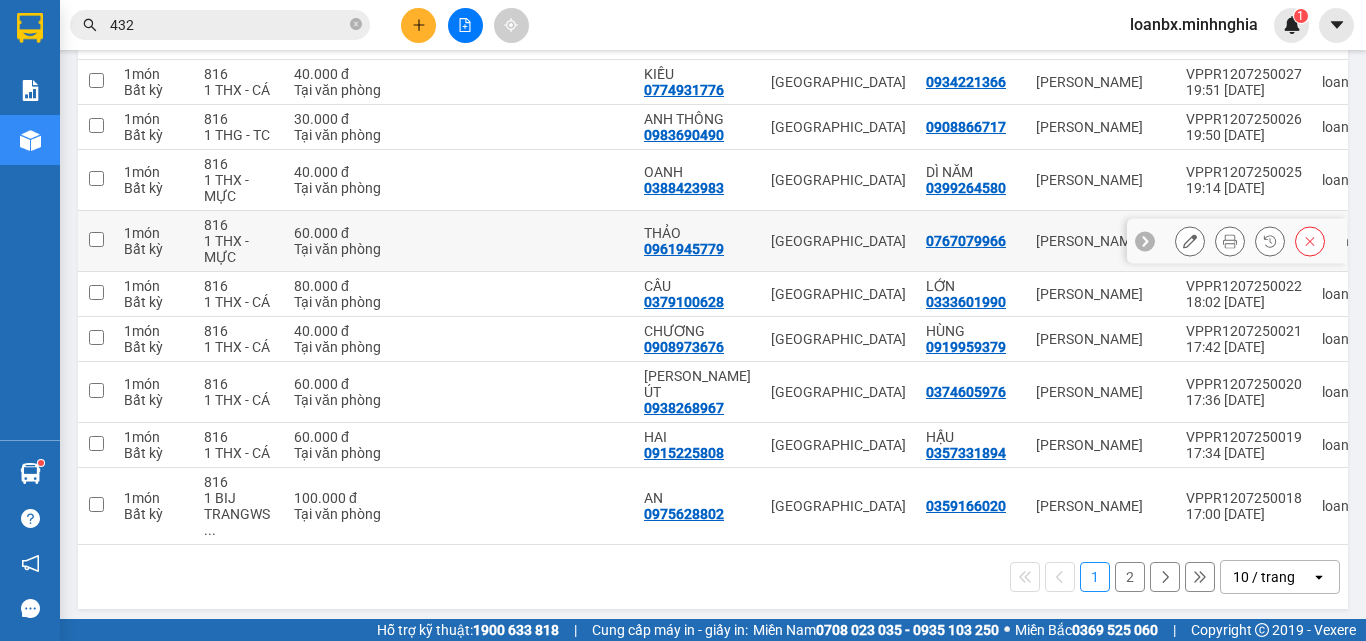 scroll, scrollTop: 0, scrollLeft: 0, axis: both 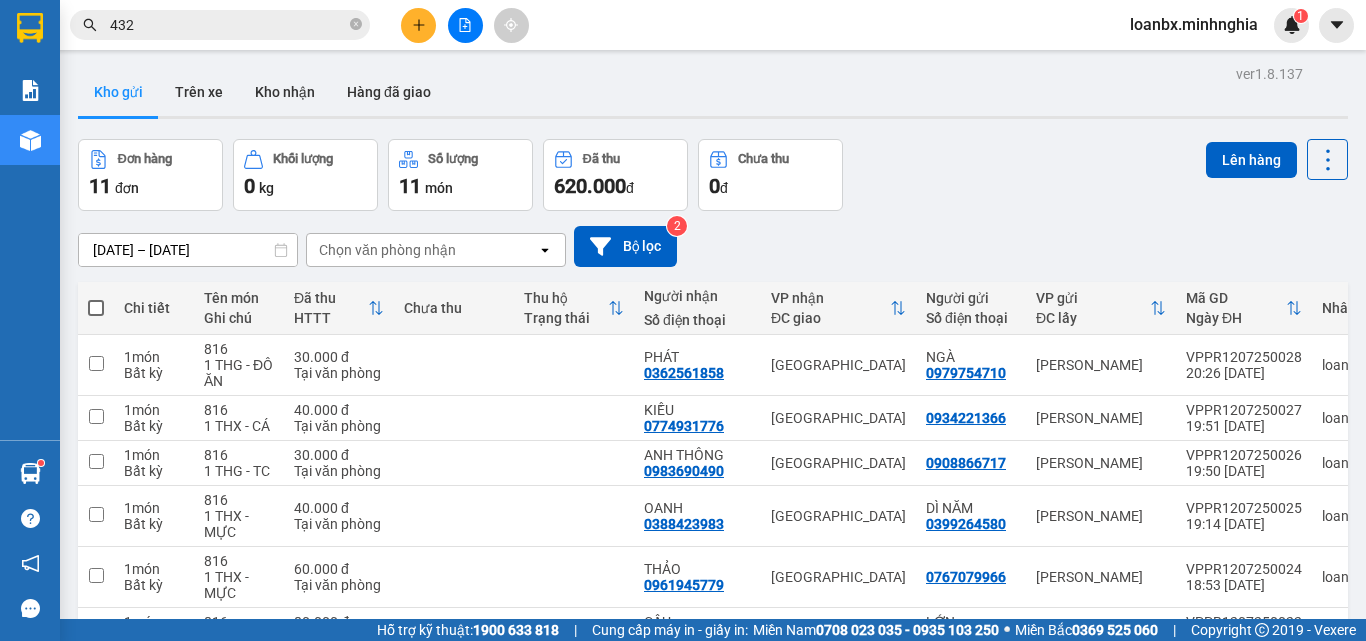 click on "Kết quả [PERSON_NAME] ( 172 )  Bộ lọc  Ngày tạo [PERSON_NAME] nhất Mã ĐH Trạng thái Món hàng [PERSON_NAME] [PERSON_NAME] Người gửi VP Gửi Người [PERSON_NAME] [PERSON_NAME] 1091207250068 14:35 [DATE] Trên xe   50H-302.50 17:00  [DATE] SL:  2 70.000 0364498017 XUÂN  109 QL 13 0388664 432 BÉ 4  [PERSON_NAME] 1091207250067 14:34 [DATE] [PERSON_NAME] Nhập sai thông tin SL:  2 80.000 0364498017 XUÂN  109 QL 13 0388664 432 BÉ 4  [PERSON_NAME] Rí SG0907250001 07:21 [DATE] Trên xe   50H-720.12 10:30  [DATE] SL:  2 130.000 0946439 432 [GEOGRAPHIC_DATA] 0824096010 [PERSON_NAME] [PERSON_NAME] LH0307250008 10:10 [DATE] Trên xe   50H-302.50 11:30  [DATE] SL:  1 30.000 0825922110 [PERSON_NAME] 0343086 432 TÌNH [GEOGRAPHIC_DATA] 10:04 [DATE] Trên xe   86H-021.07 10:30  [DATE] SL:  1 70.000 70.000 0922 432 432 [GEOGRAPHIC_DATA] 0918590412 [GEOGRAPHIC_DATA][PERSON_NAME] 1092406250075 16:38 [DATE] Trên xe   86H-021.24 21:00  [DATE] SL:  1 30.000 30.000 0908516250 TAM 109 QL 13 0388864 432 KO TÊN [PERSON_NAME]    -" at bounding box center [683, 25] 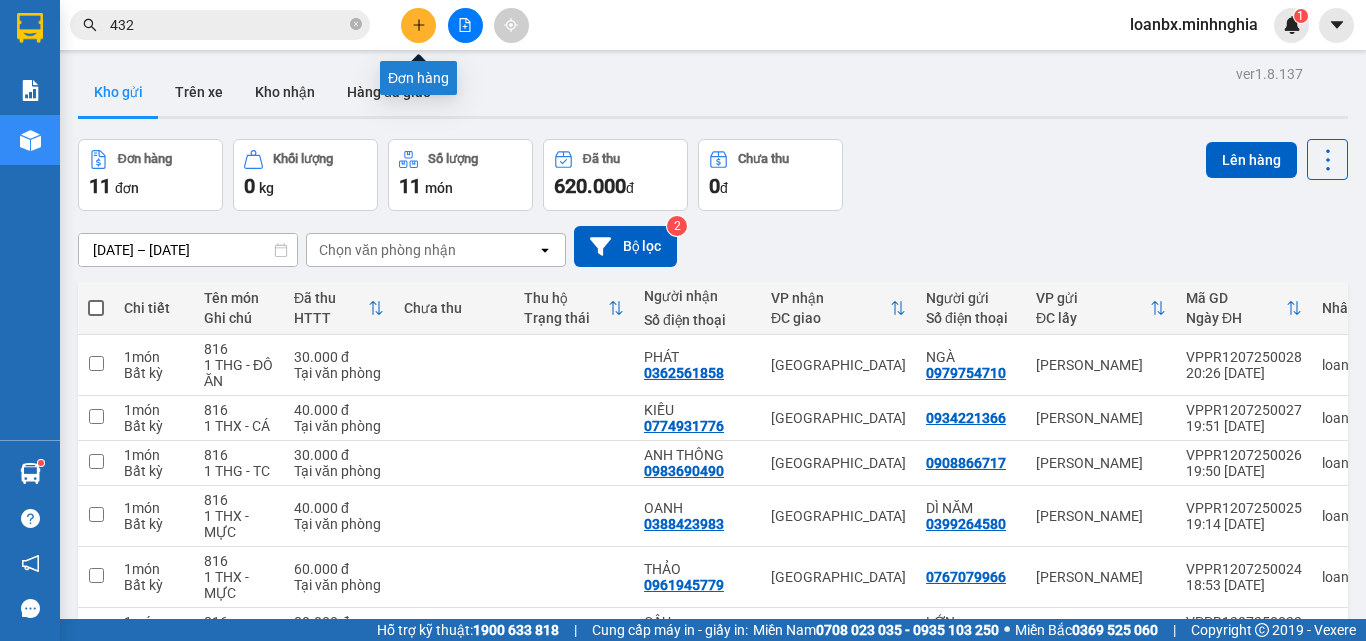 click at bounding box center (418, 25) 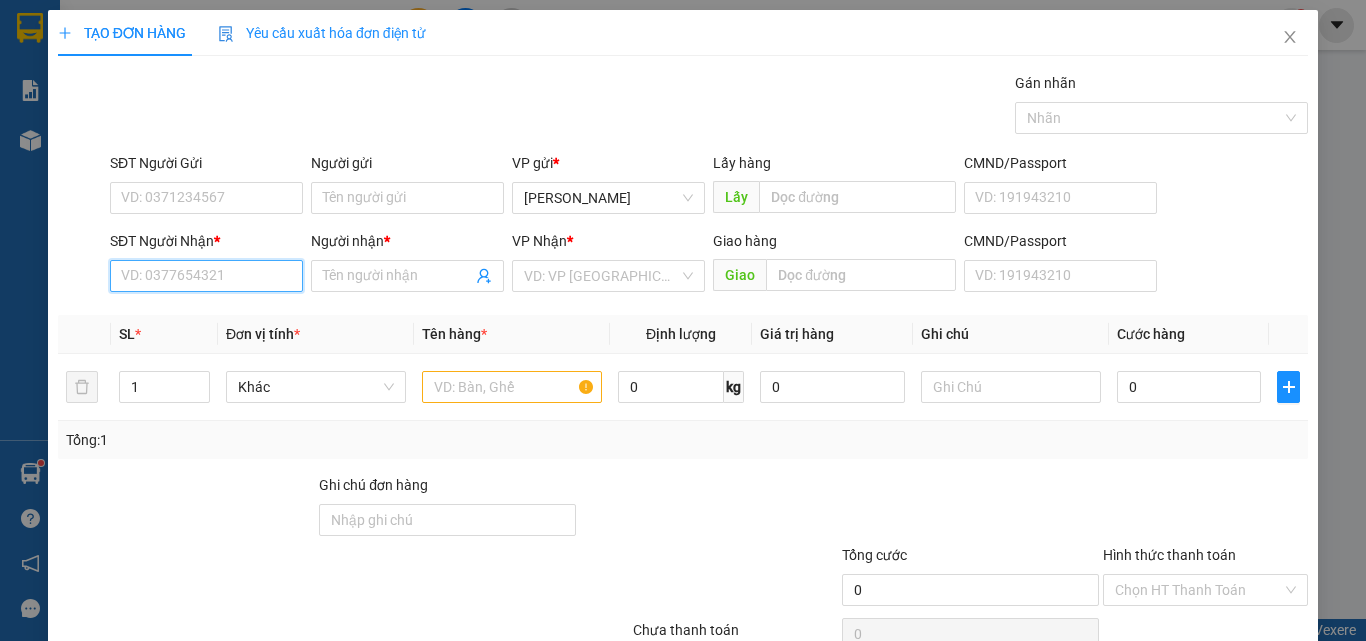 click on "SĐT Người Nhận  *" at bounding box center [206, 276] 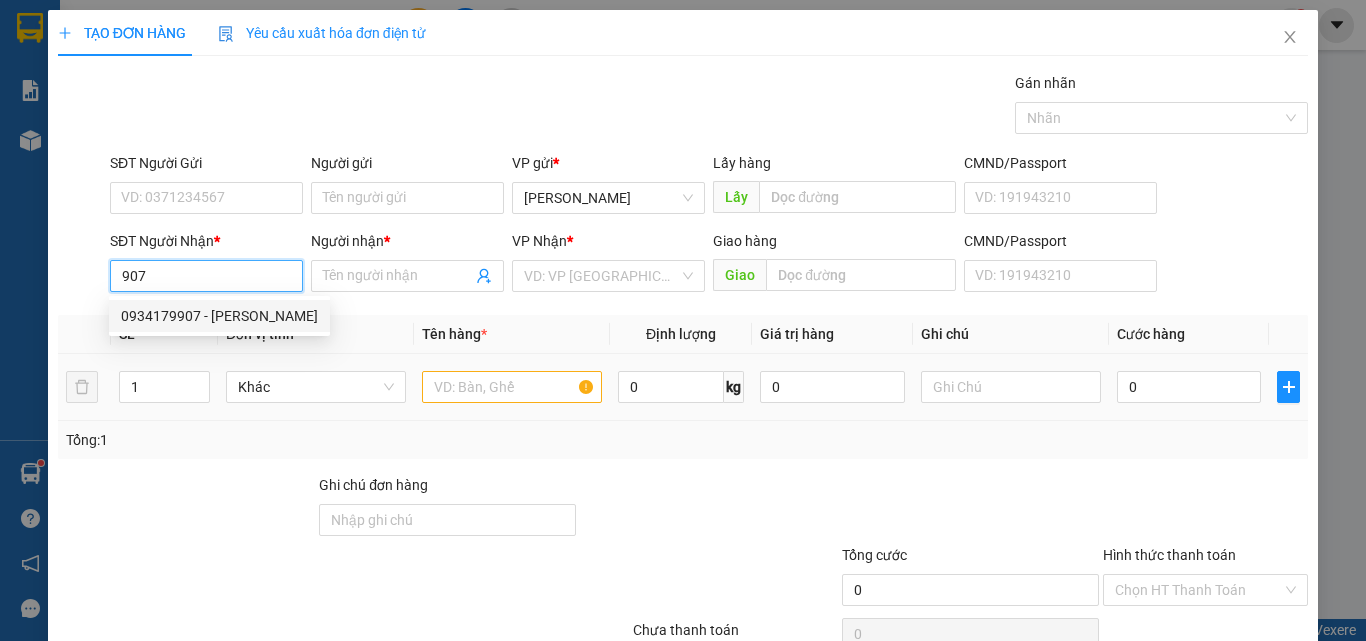 drag, startPoint x: 210, startPoint y: 314, endPoint x: 211, endPoint y: 373, distance: 59.008472 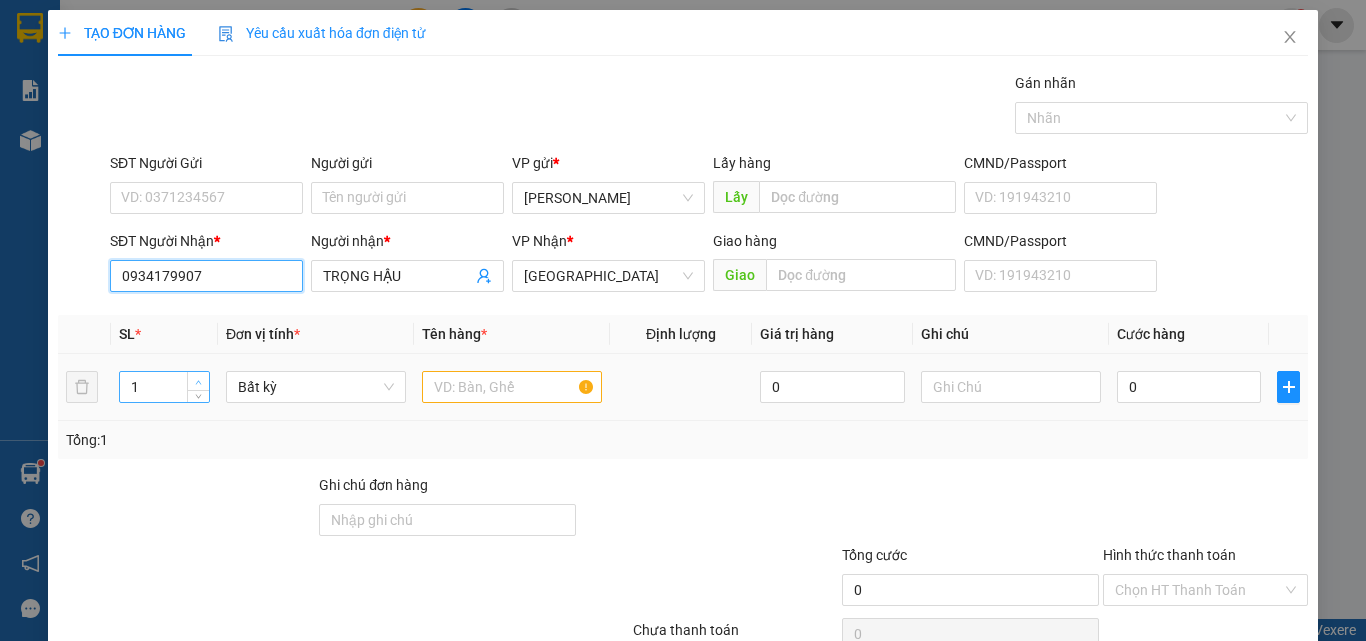 type on "0934179907" 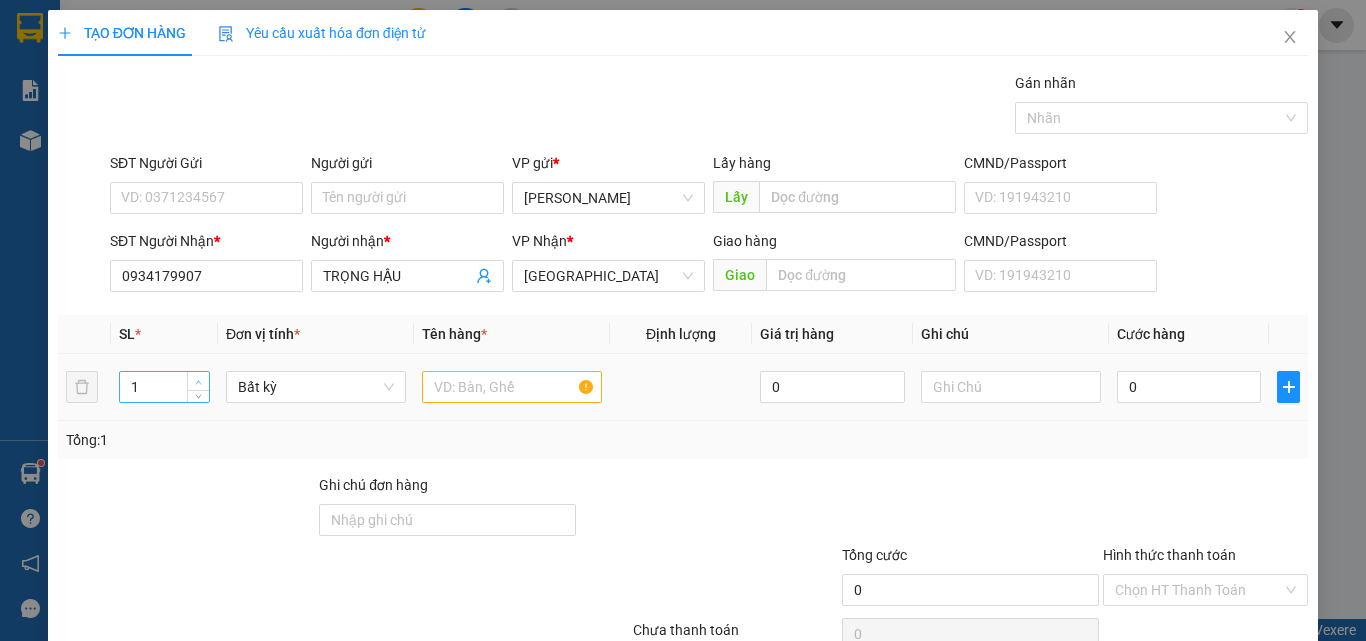 type on "2" 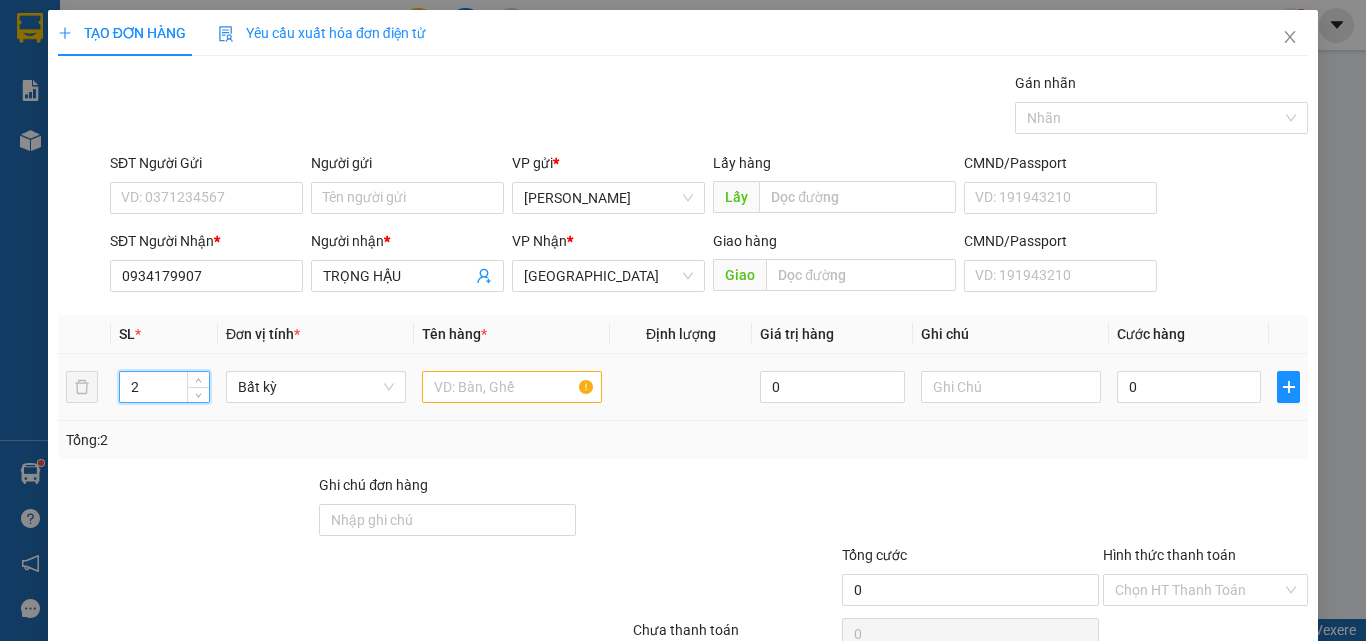 drag, startPoint x: 185, startPoint y: 378, endPoint x: 198, endPoint y: 365, distance: 18.384777 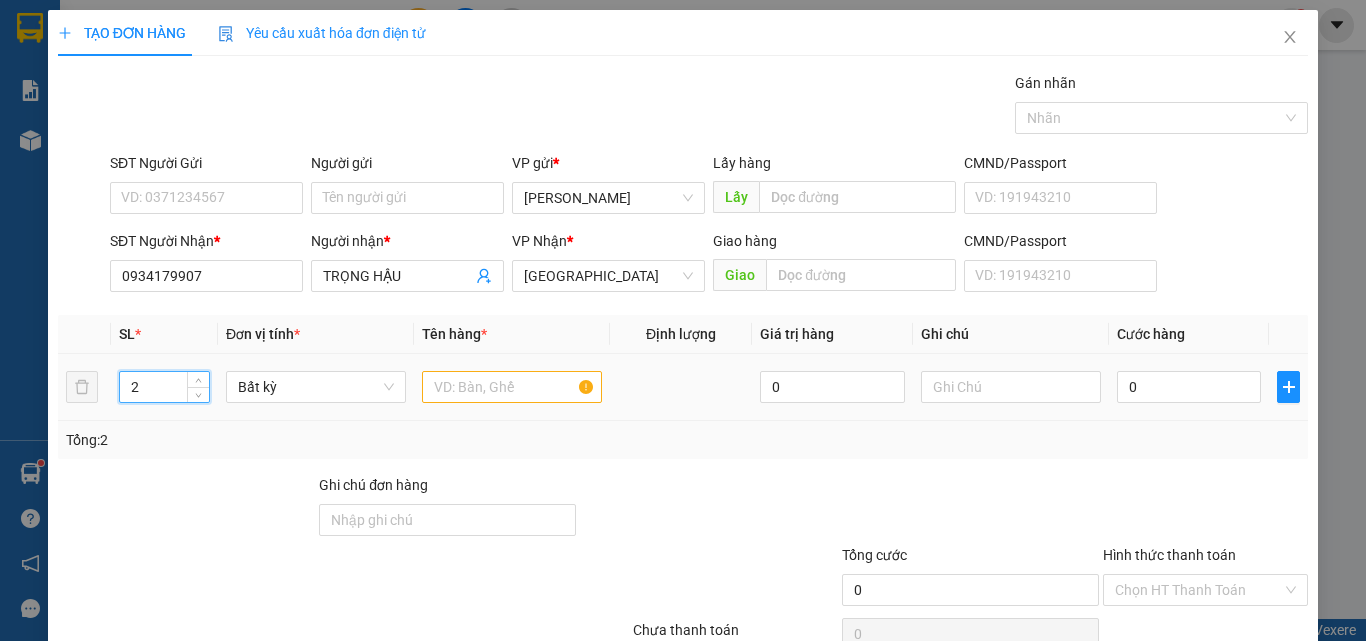 click on "2" at bounding box center (164, 387) 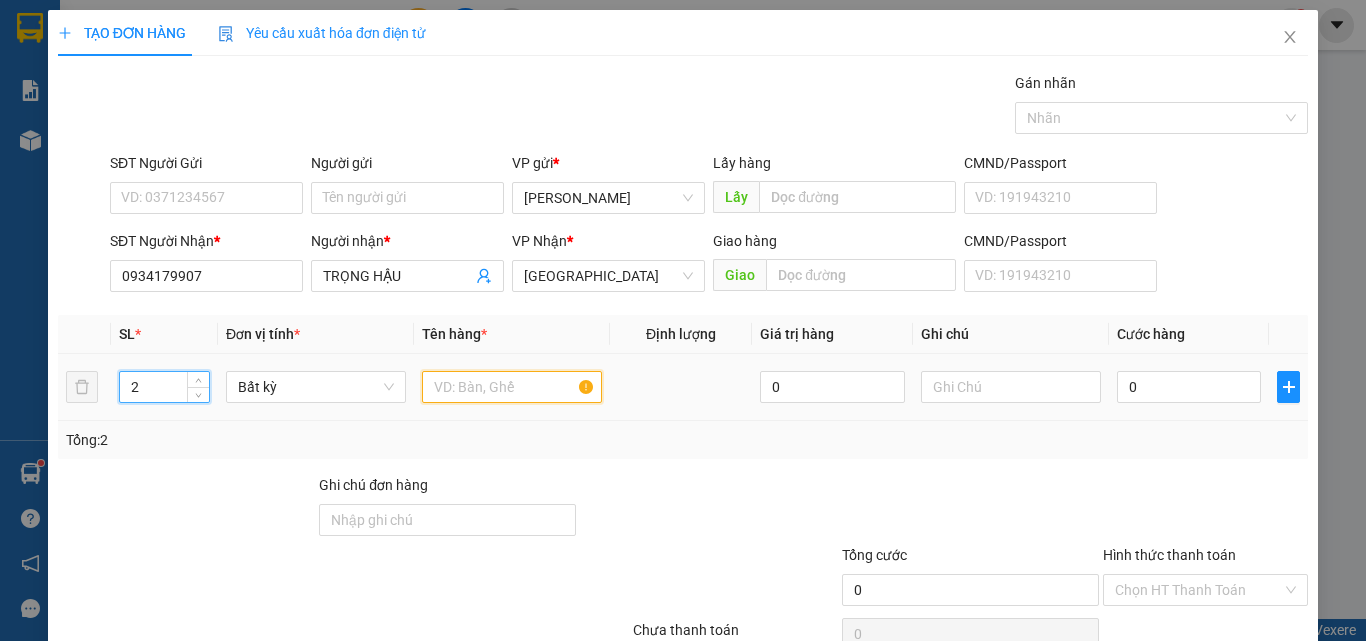 click at bounding box center [512, 387] 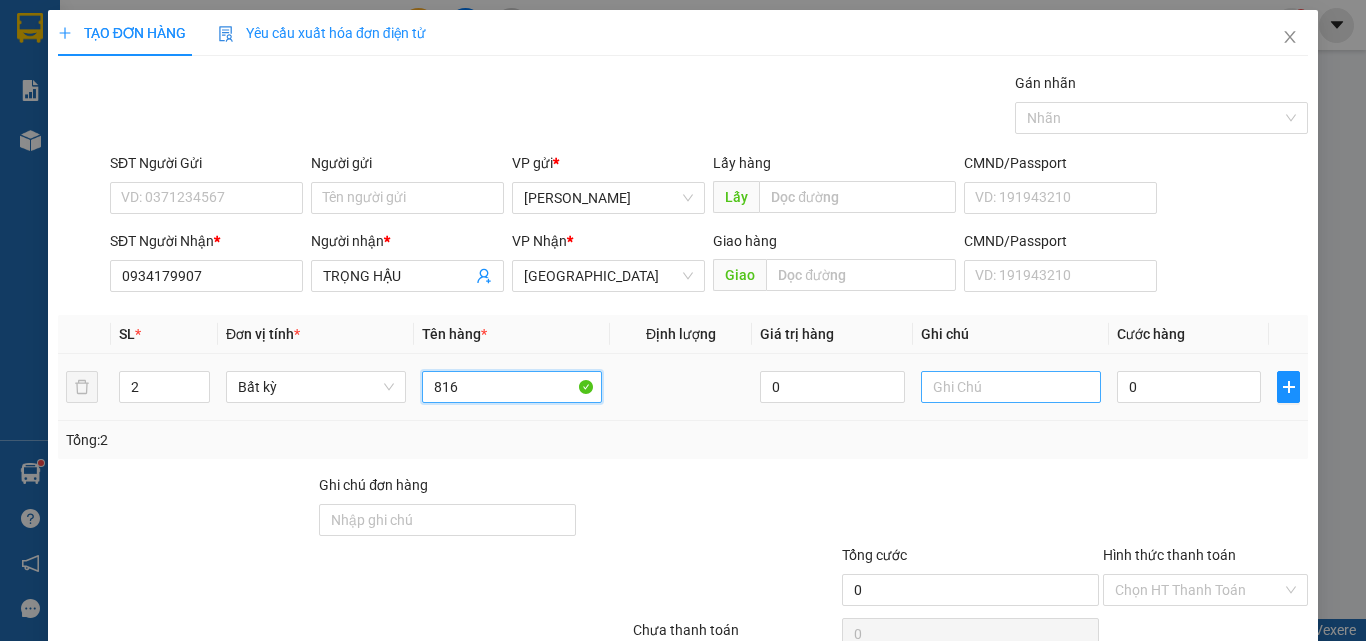 type on "816" 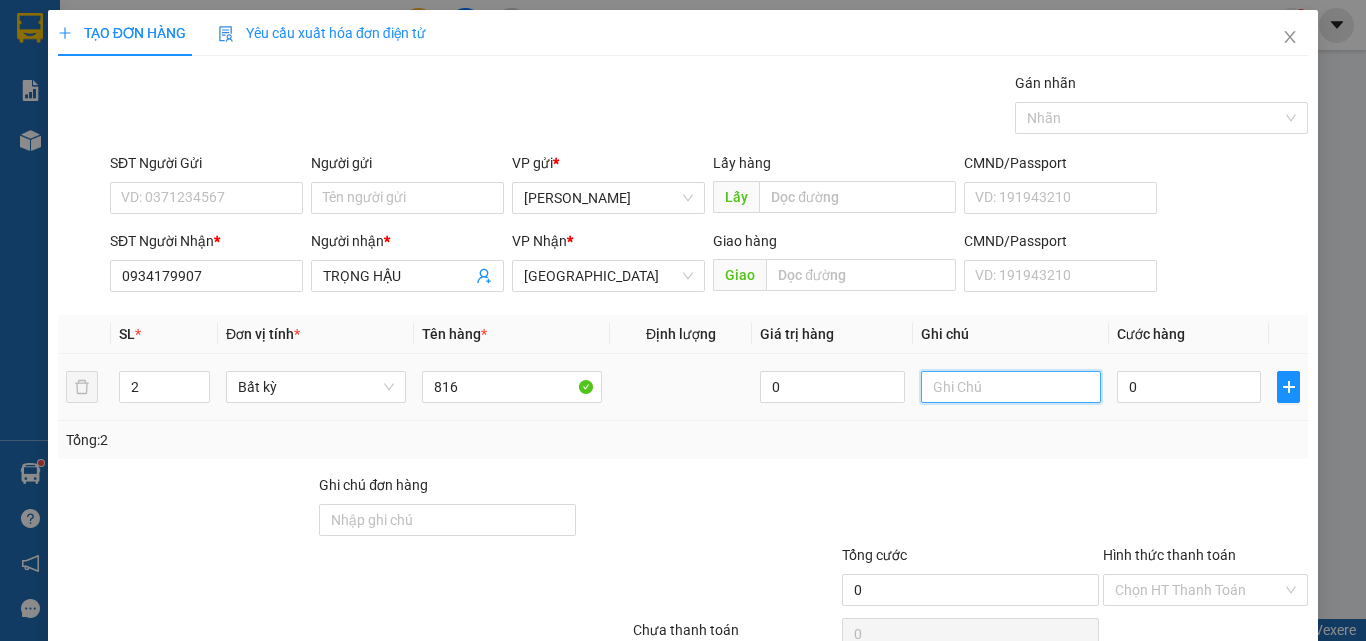 click at bounding box center (1011, 387) 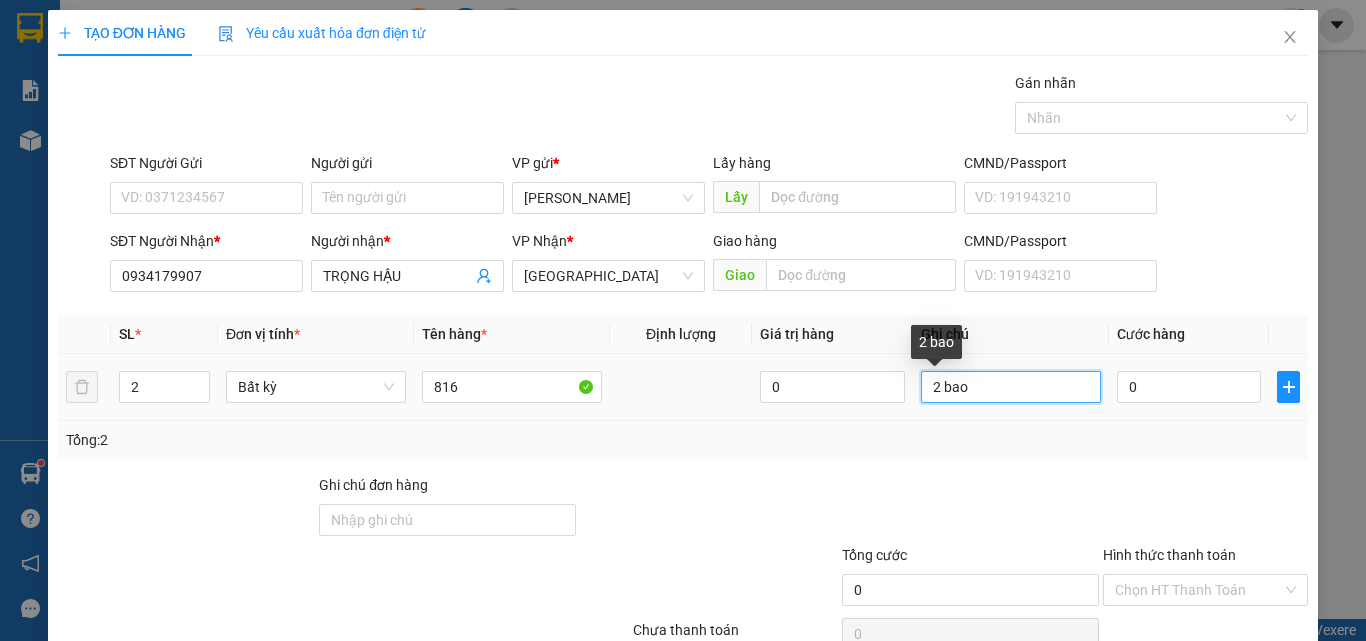 drag, startPoint x: 968, startPoint y: 385, endPoint x: 933, endPoint y: 395, distance: 36.40055 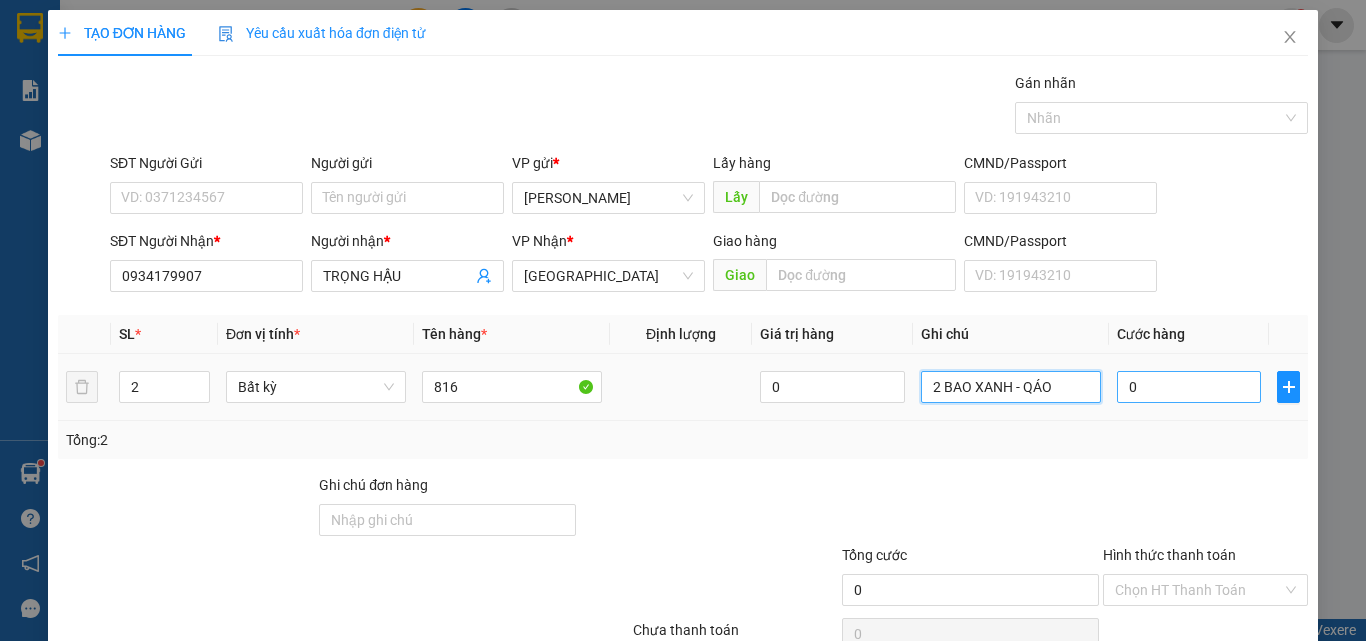 type on "2 BAO XANH - QÁO" 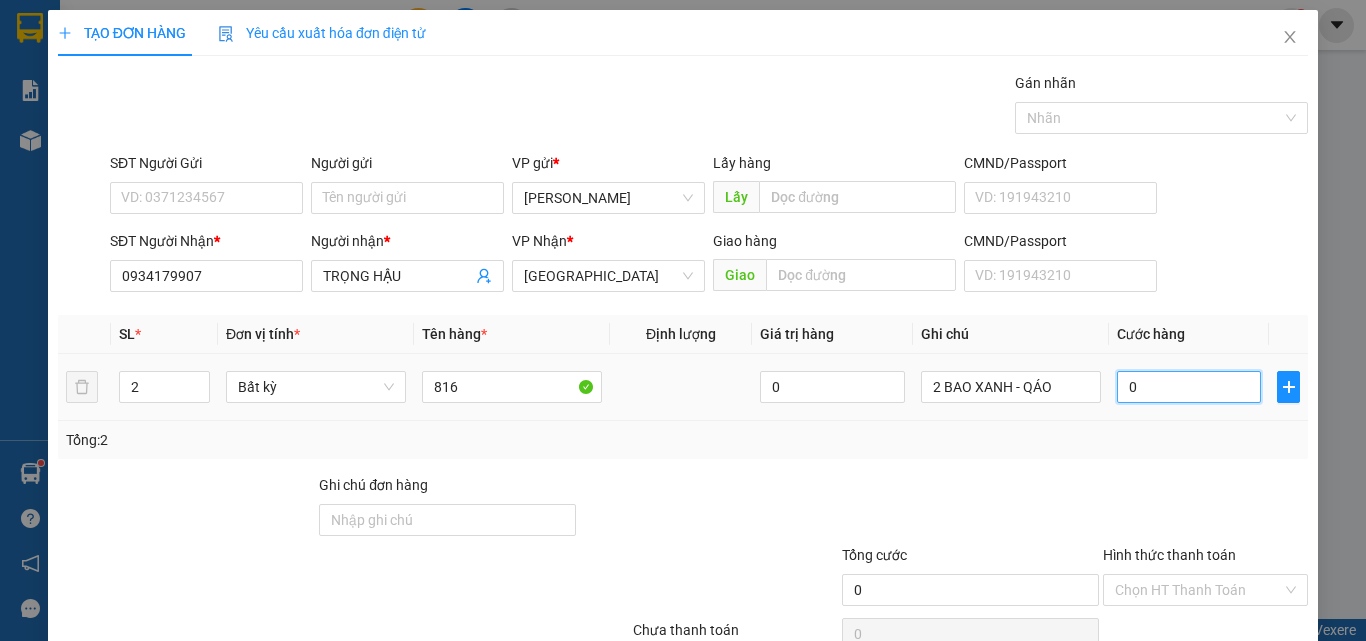 click on "0" at bounding box center [1189, 387] 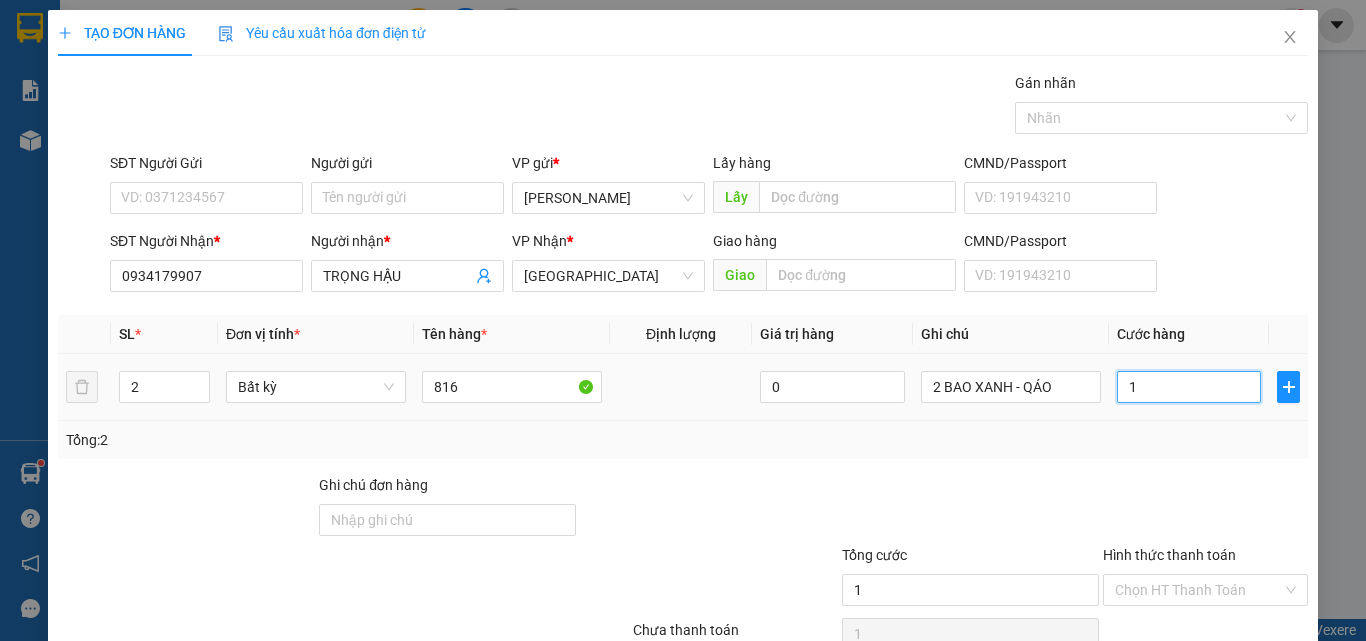 type on "13" 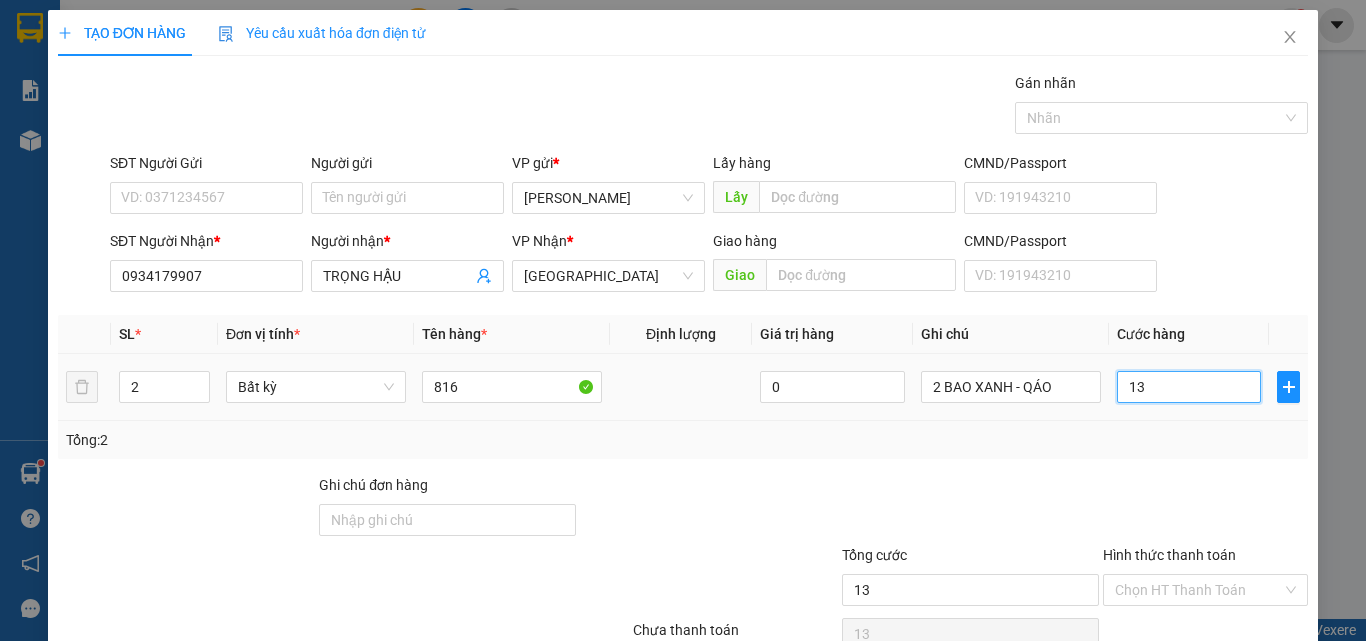 type on "130" 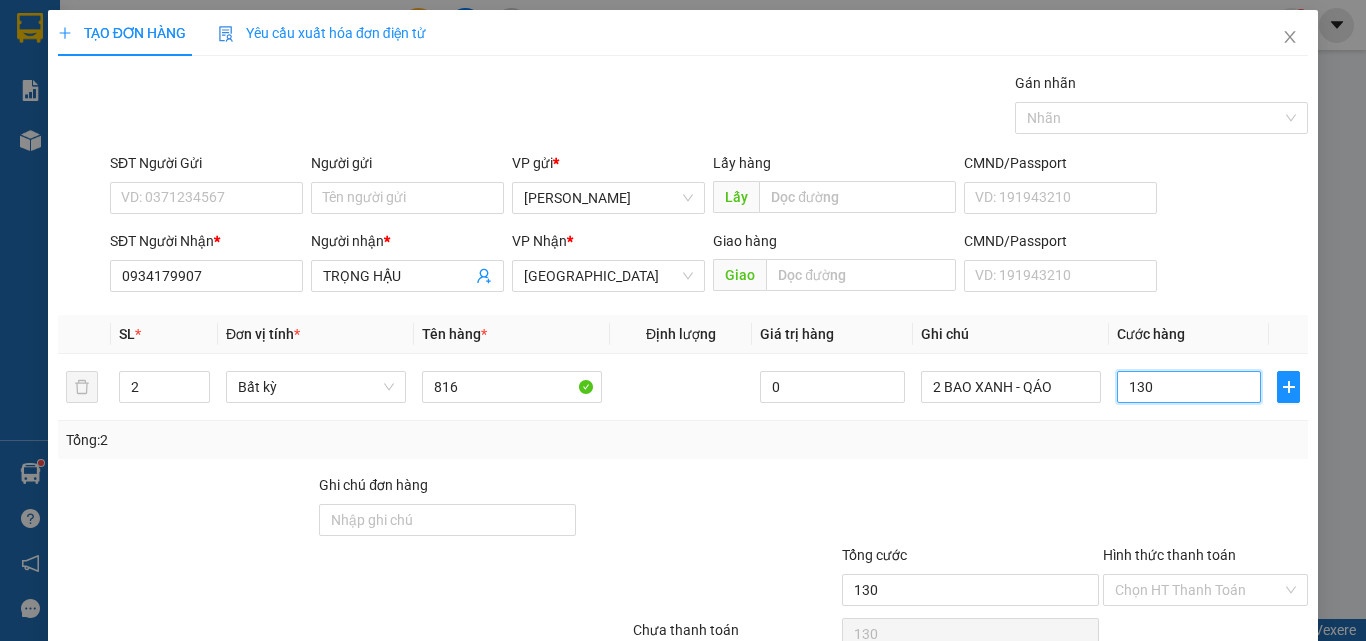 scroll, scrollTop: 99, scrollLeft: 0, axis: vertical 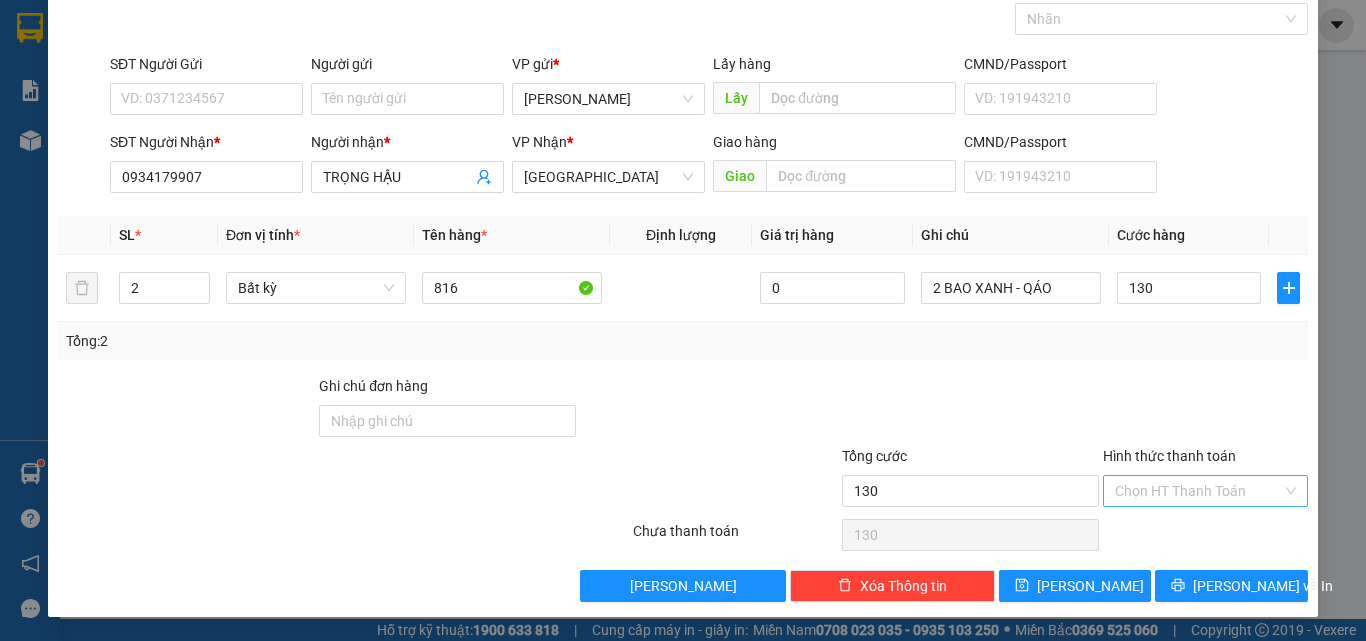 type on "130.000" 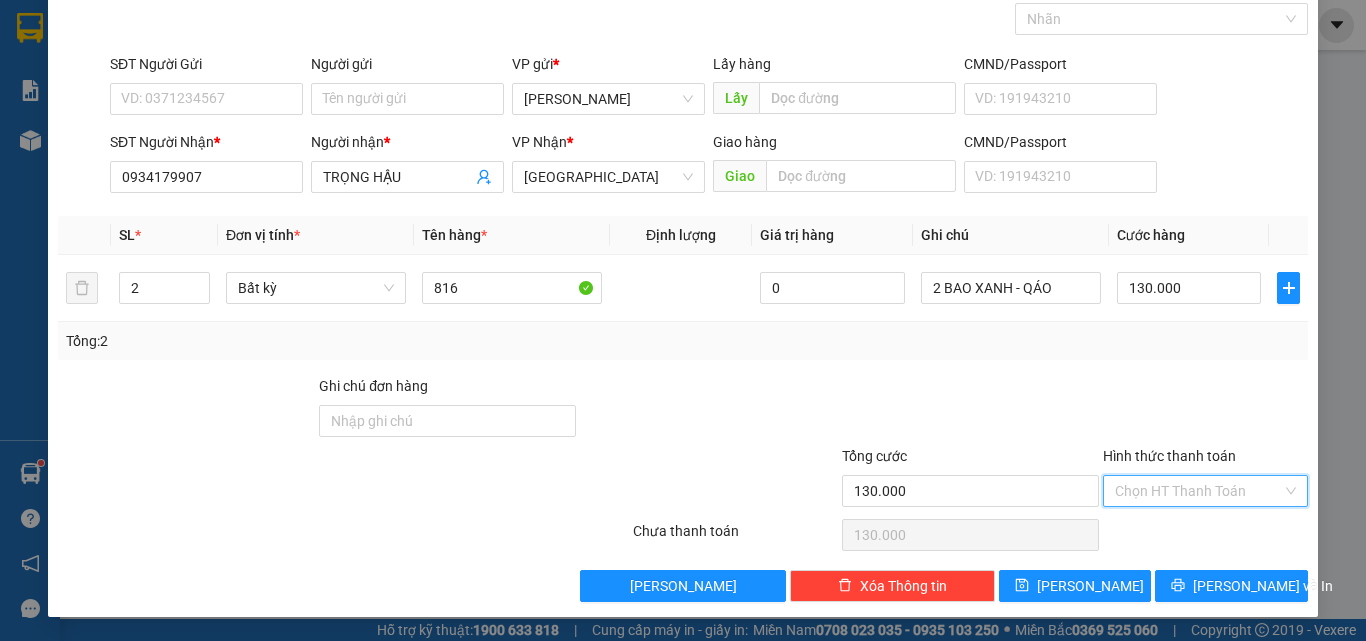 click on "Hình thức thanh toán" at bounding box center [1198, 491] 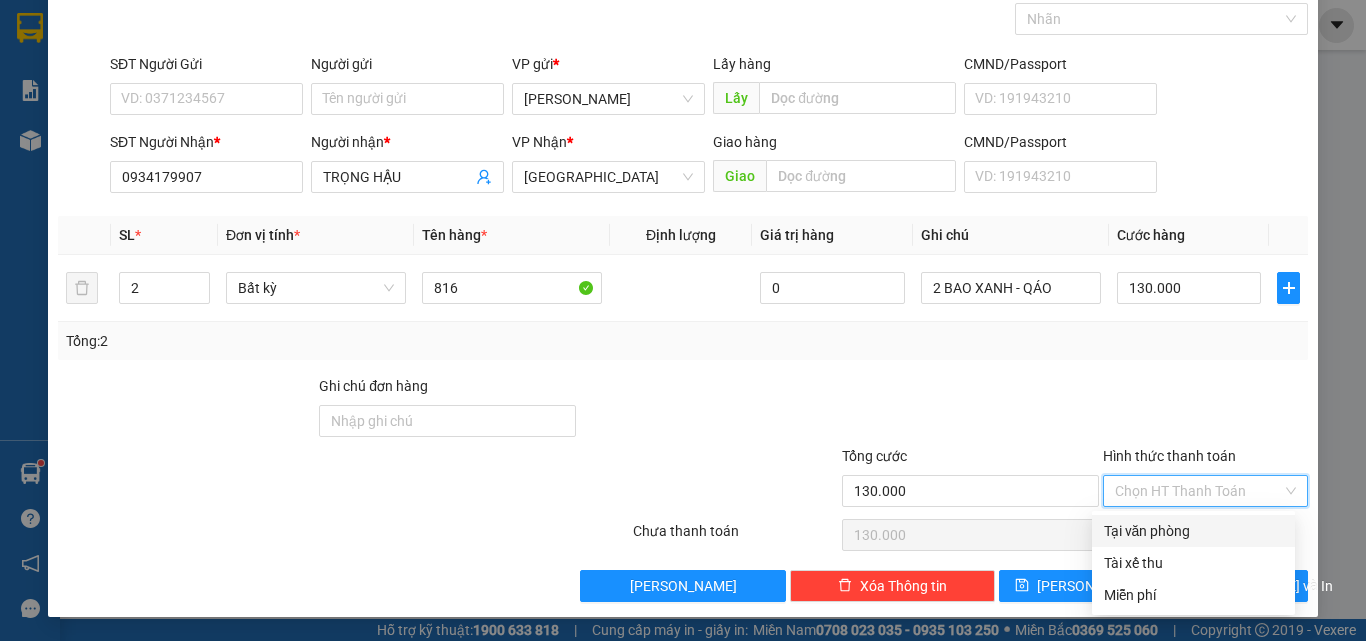 click on "Tại văn phòng" at bounding box center (1193, 531) 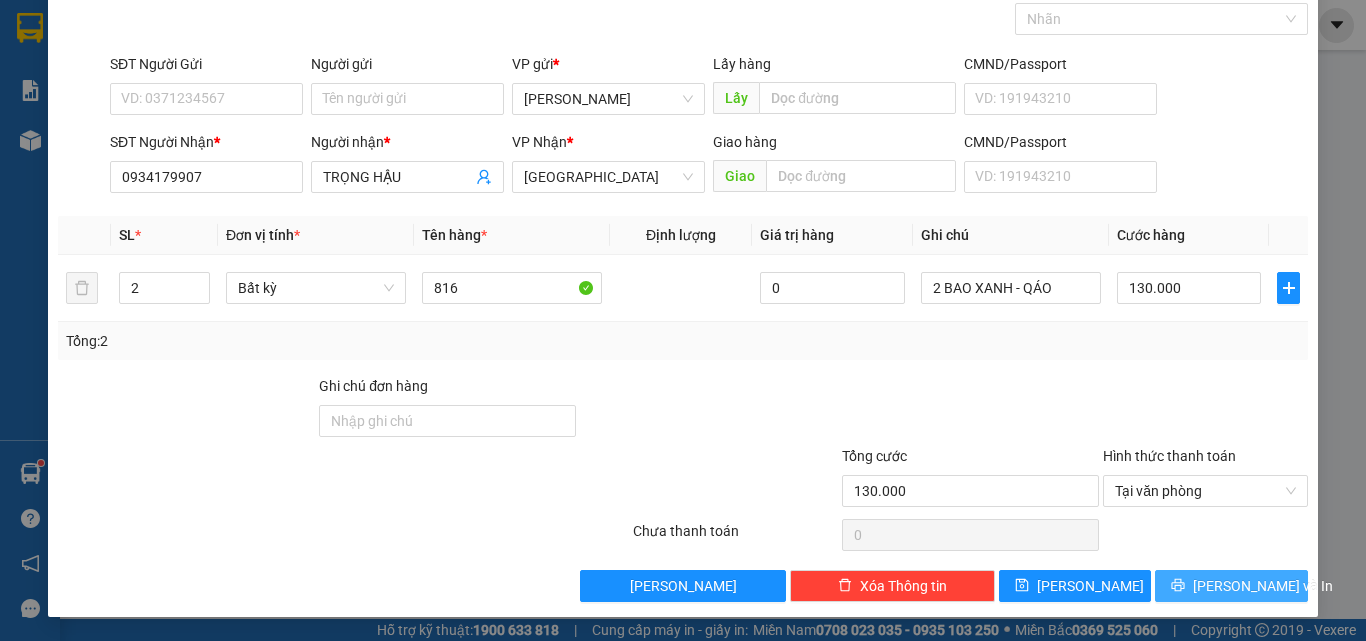 click on "[PERSON_NAME] và In" at bounding box center [1263, 586] 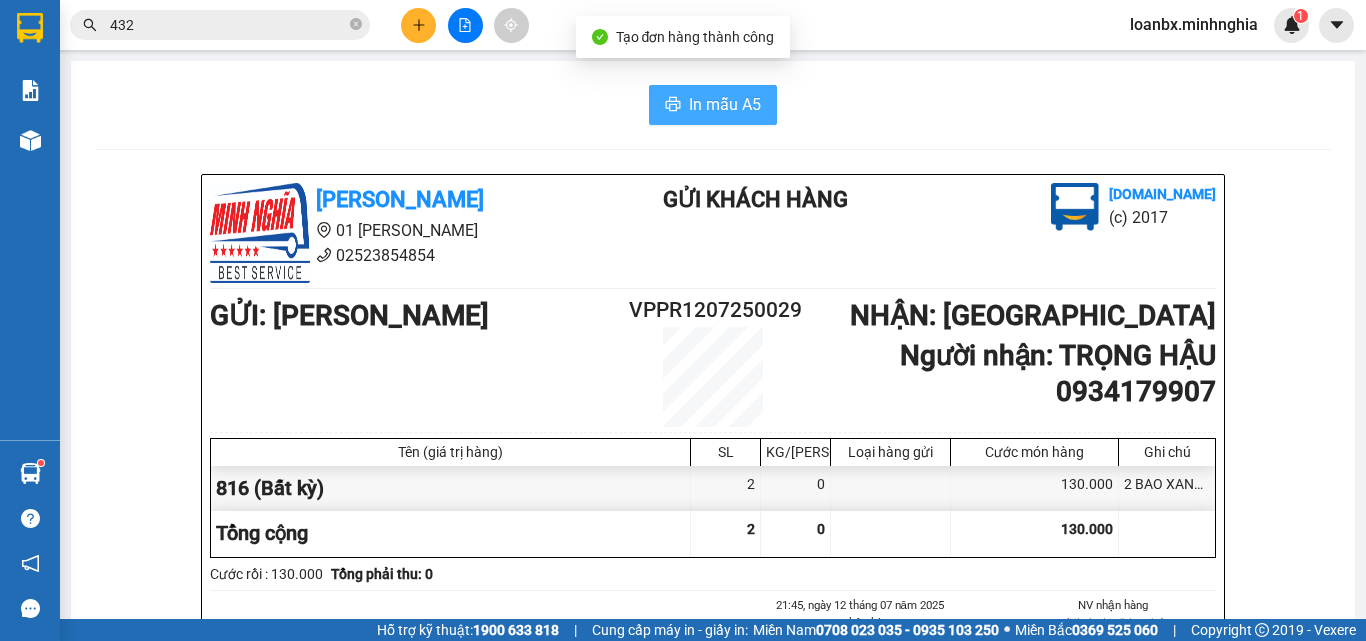 click 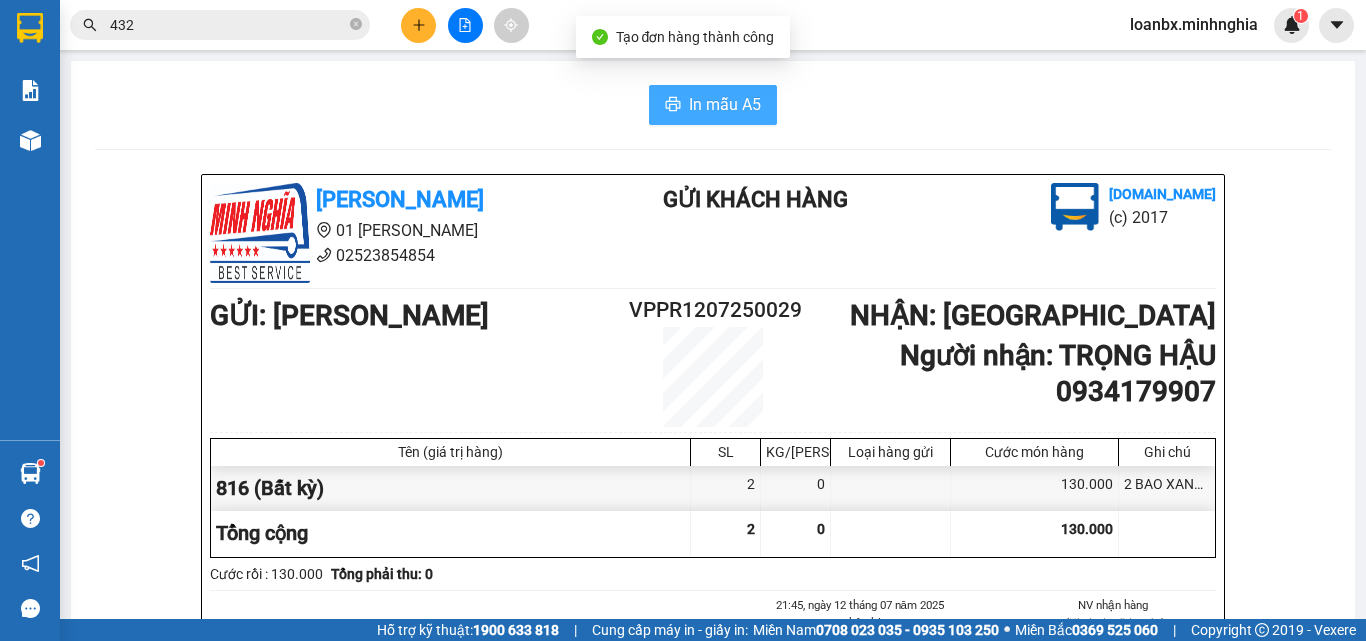 scroll, scrollTop: 0, scrollLeft: 0, axis: both 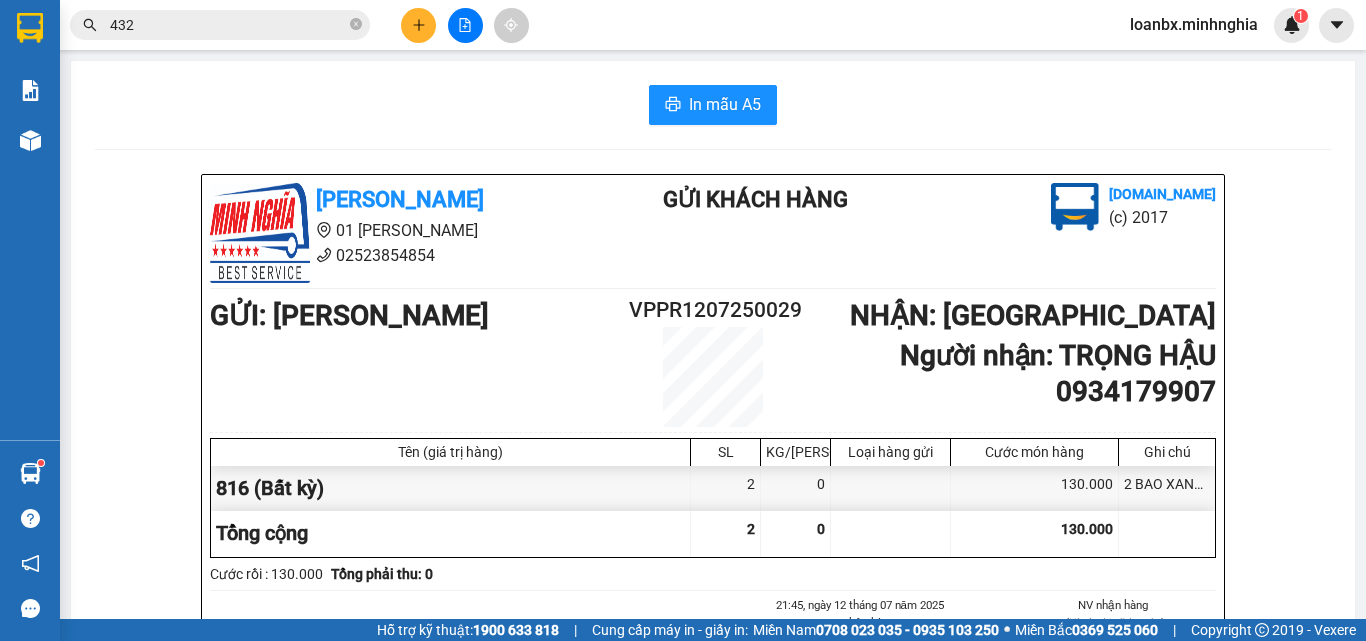drag, startPoint x: 662, startPoint y: 120, endPoint x: 0, endPoint y: 130, distance: 662.0755 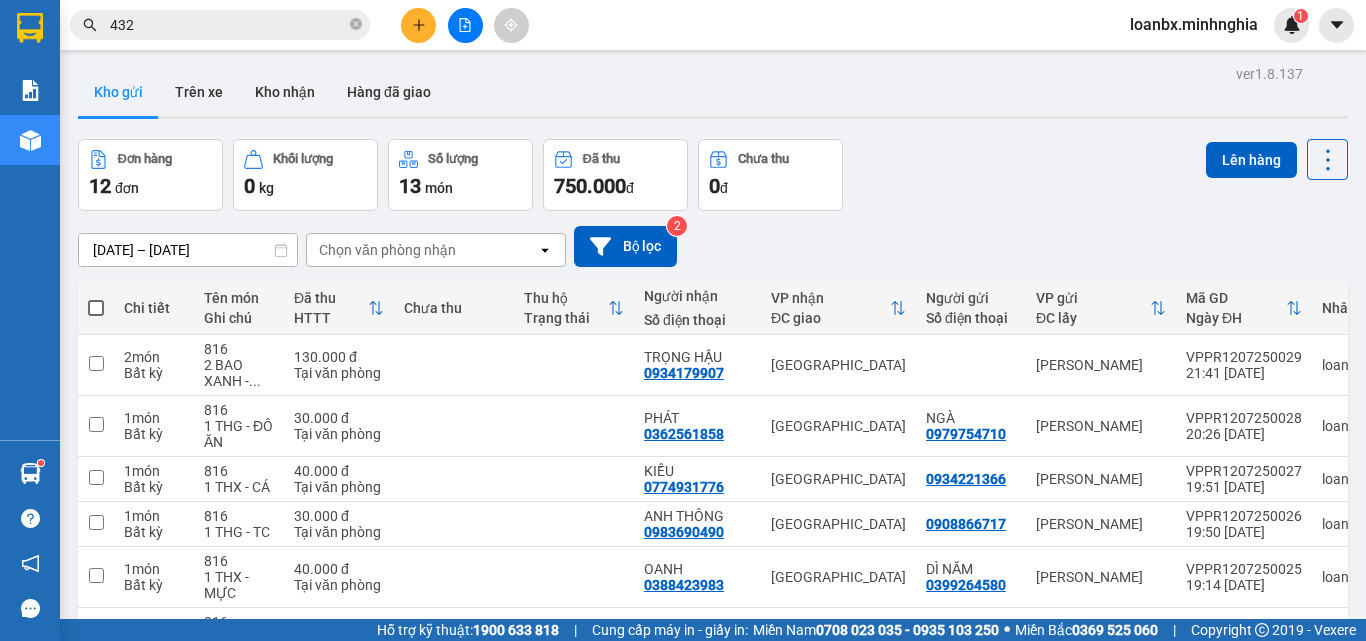 scroll, scrollTop: 200, scrollLeft: 0, axis: vertical 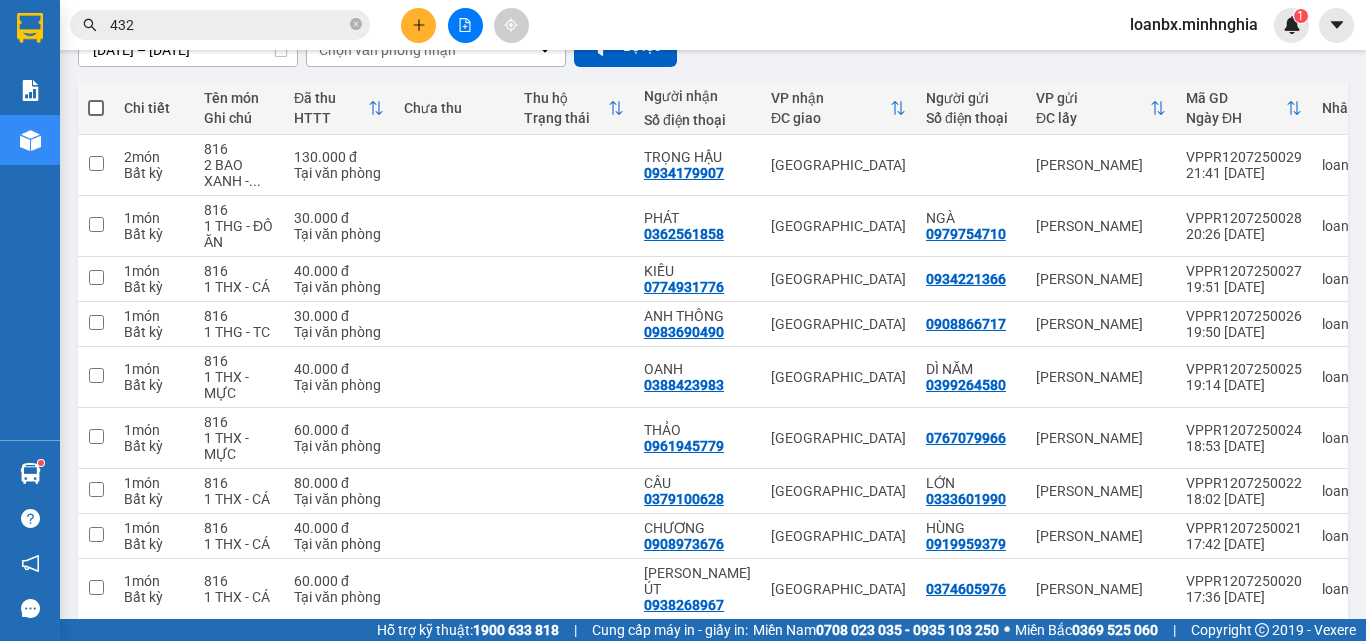 click at bounding box center [96, 108] 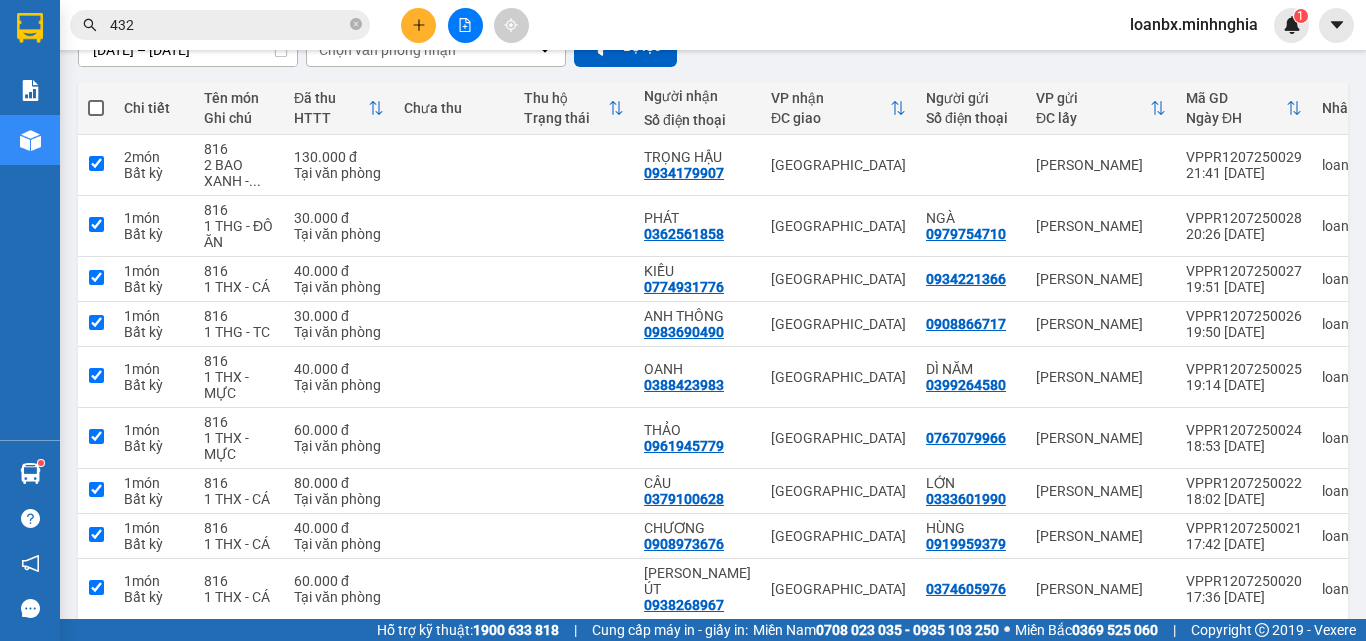 checkbox on "true" 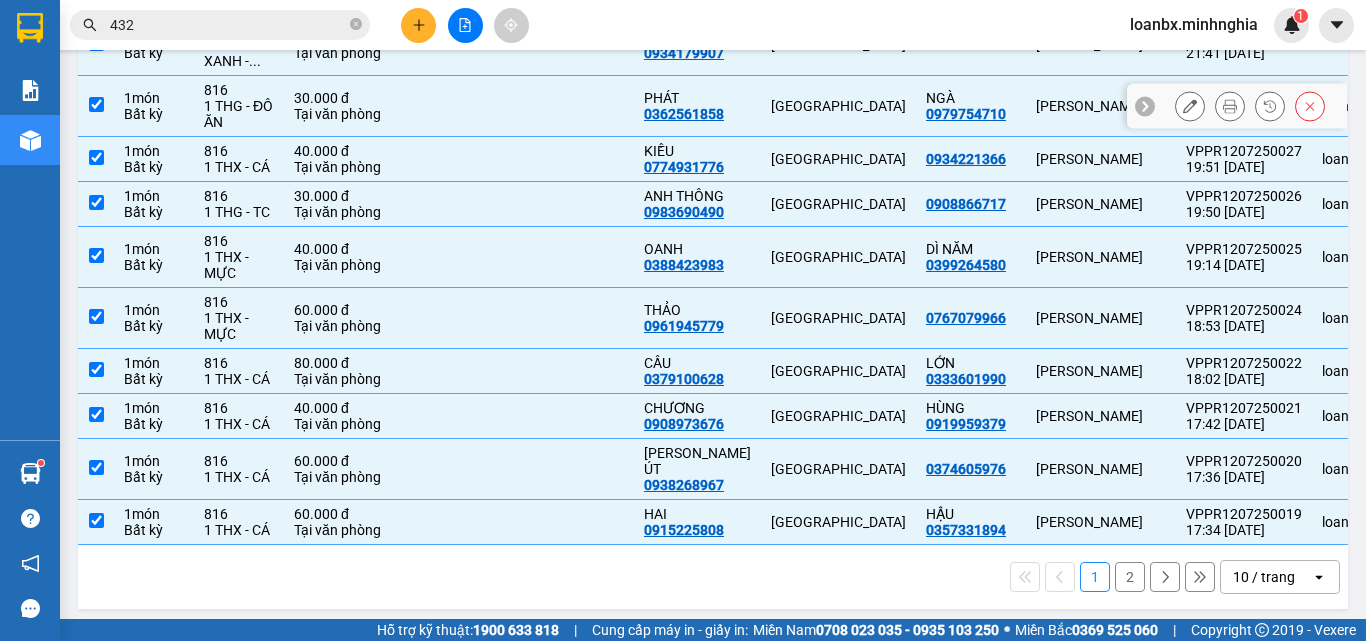 scroll, scrollTop: 0, scrollLeft: 0, axis: both 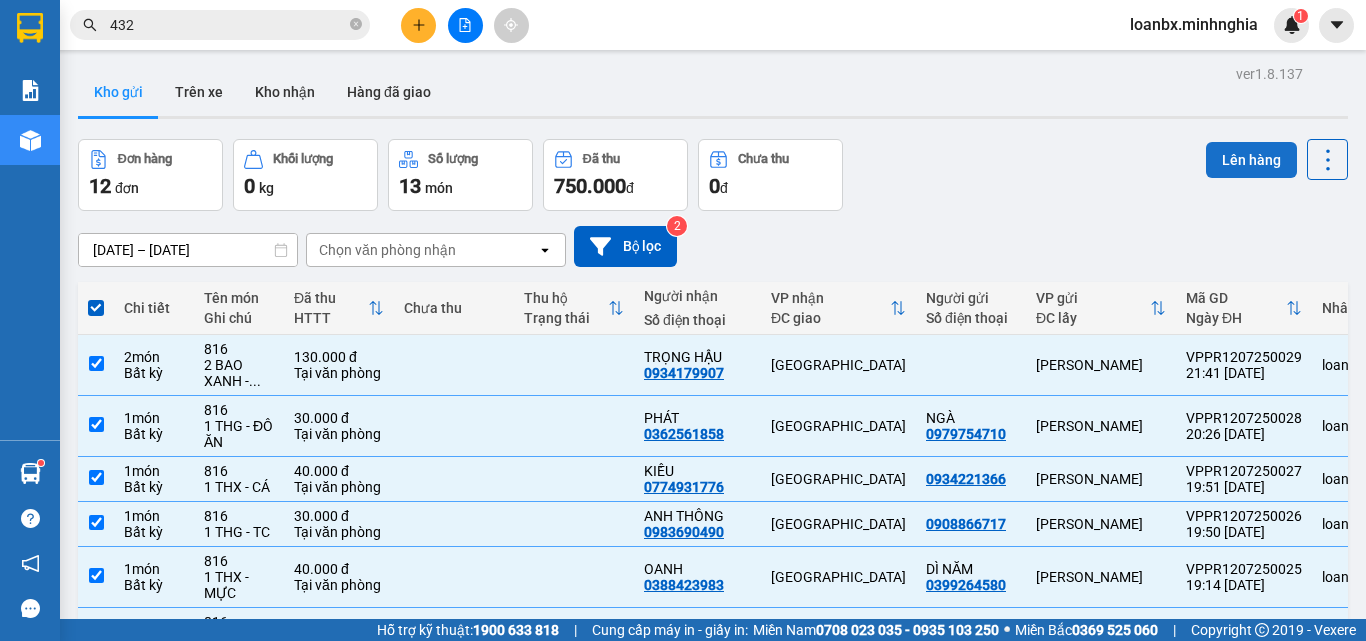 click on "Lên hàng" at bounding box center [1251, 160] 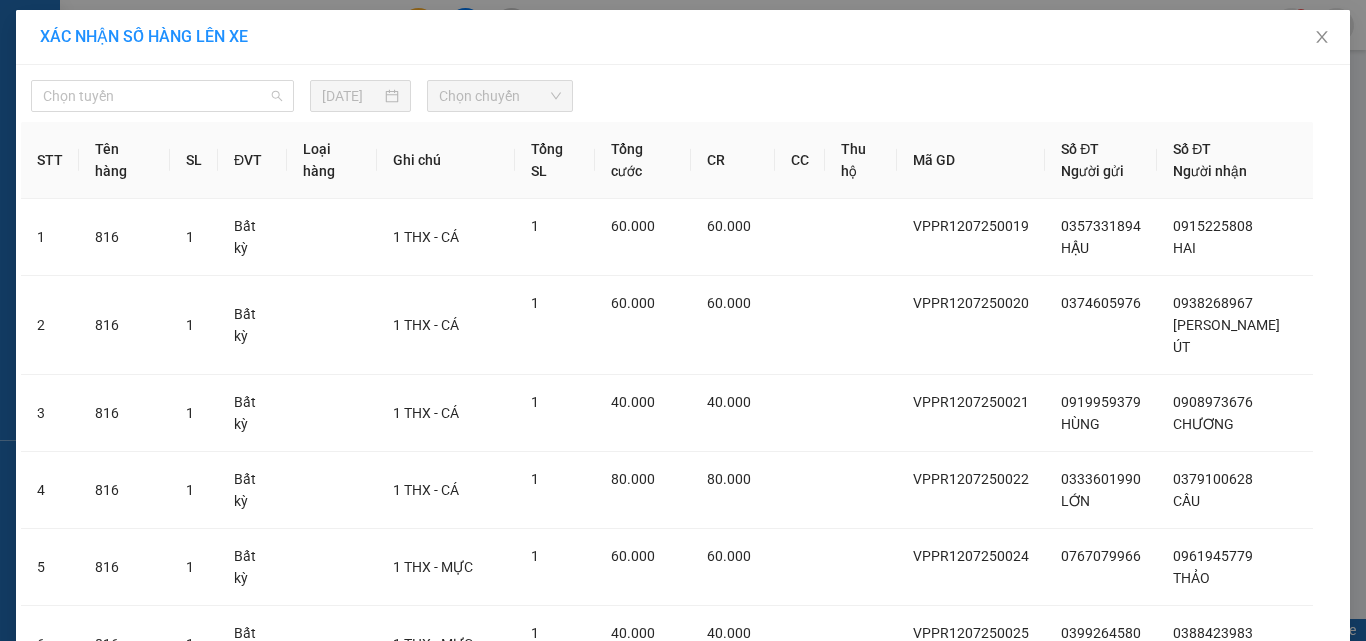 drag, startPoint x: 141, startPoint y: 103, endPoint x: 105, endPoint y: 143, distance: 53.814495 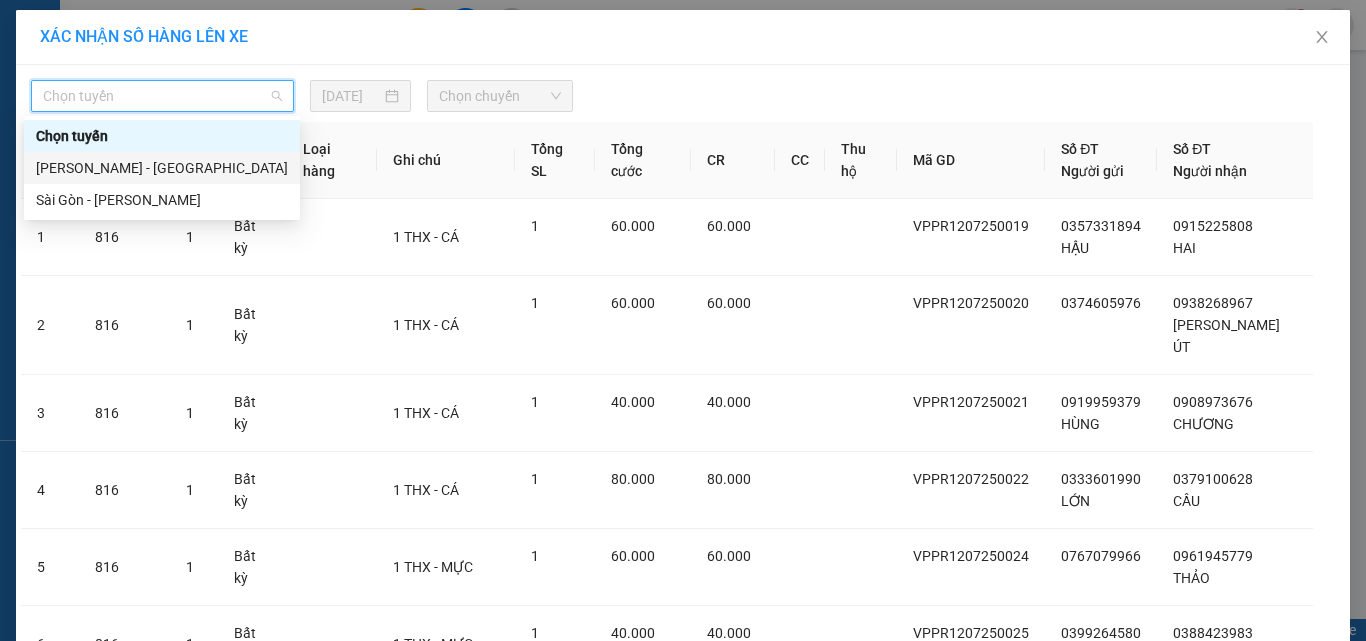 click on "[PERSON_NAME] - [GEOGRAPHIC_DATA]" at bounding box center [162, 168] 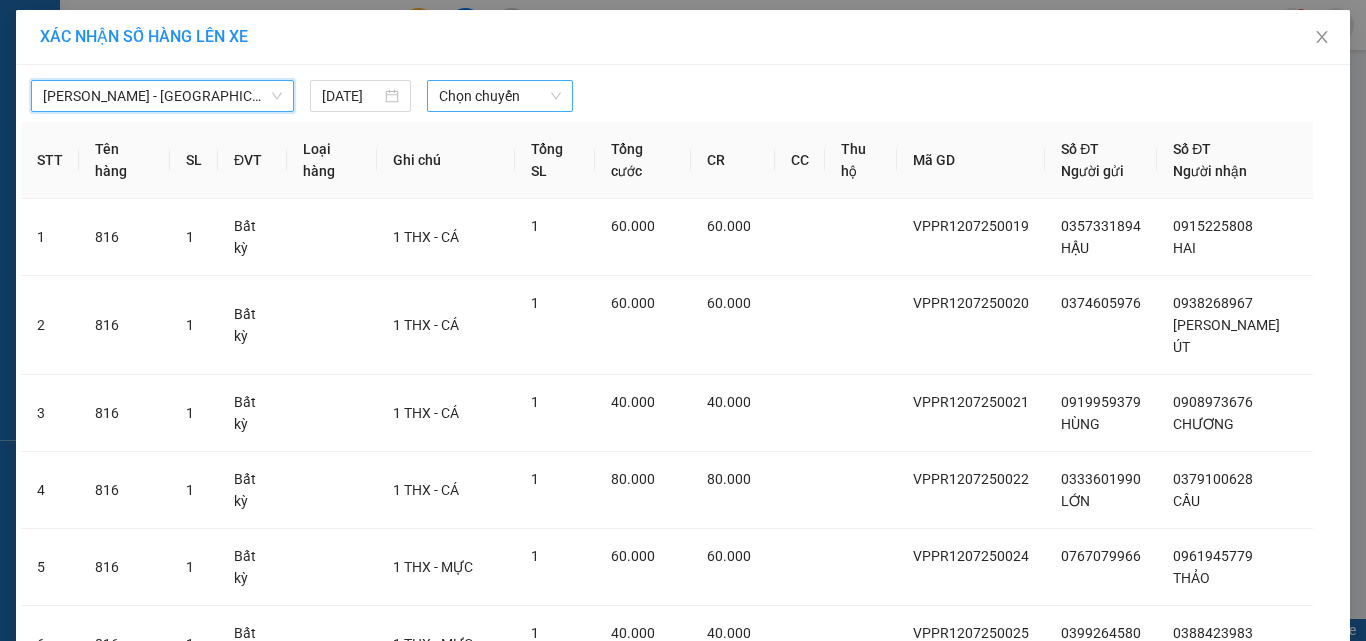 click on "Chọn chuyến" at bounding box center [500, 96] 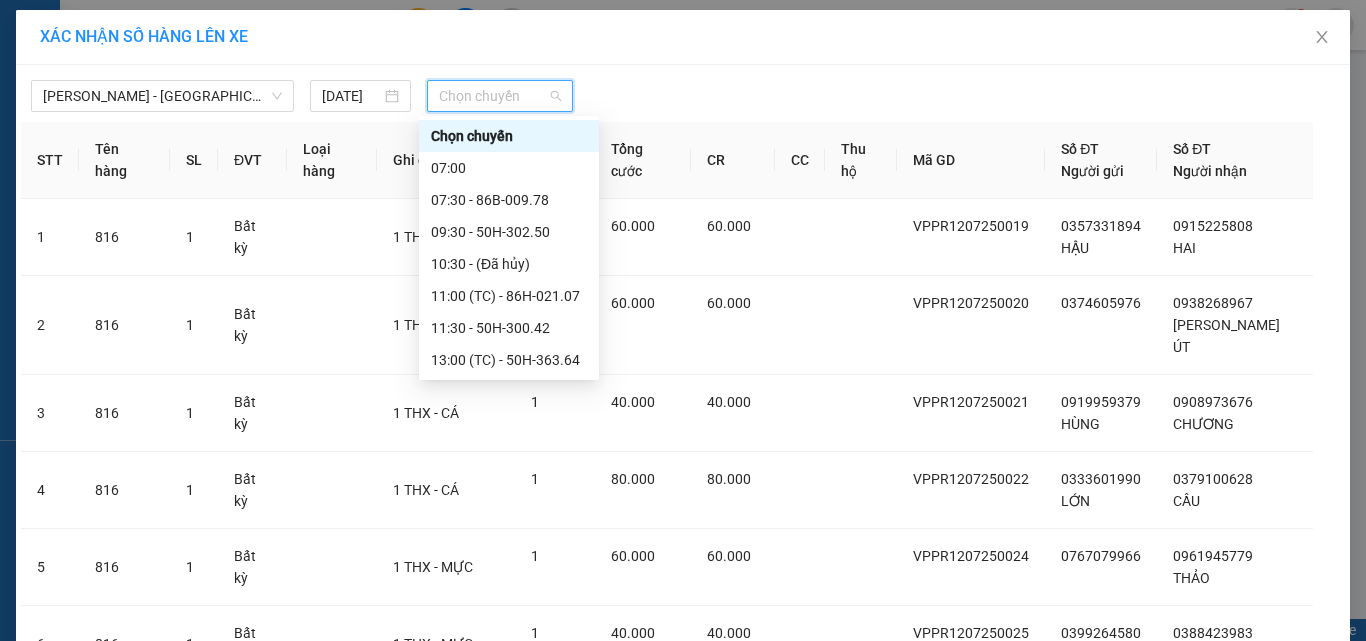 scroll, scrollTop: 256, scrollLeft: 0, axis: vertical 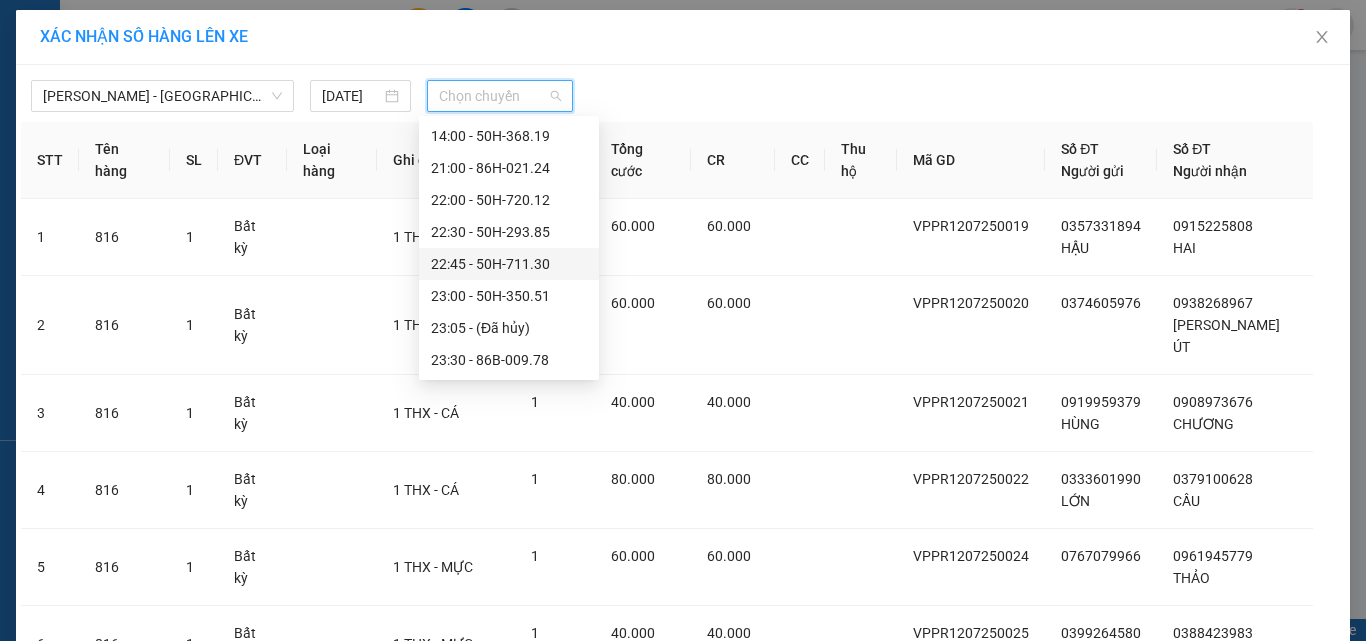 click on "22:45     - 50H-711.30" at bounding box center [509, 264] 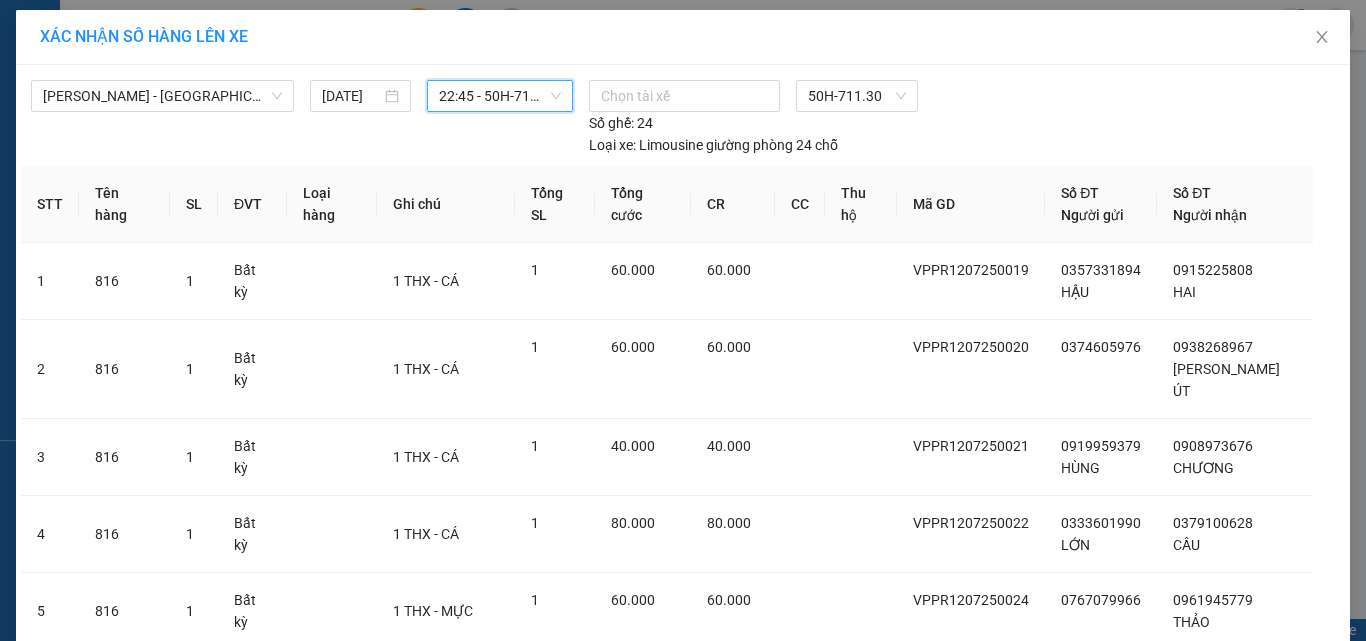scroll, scrollTop: 518, scrollLeft: 0, axis: vertical 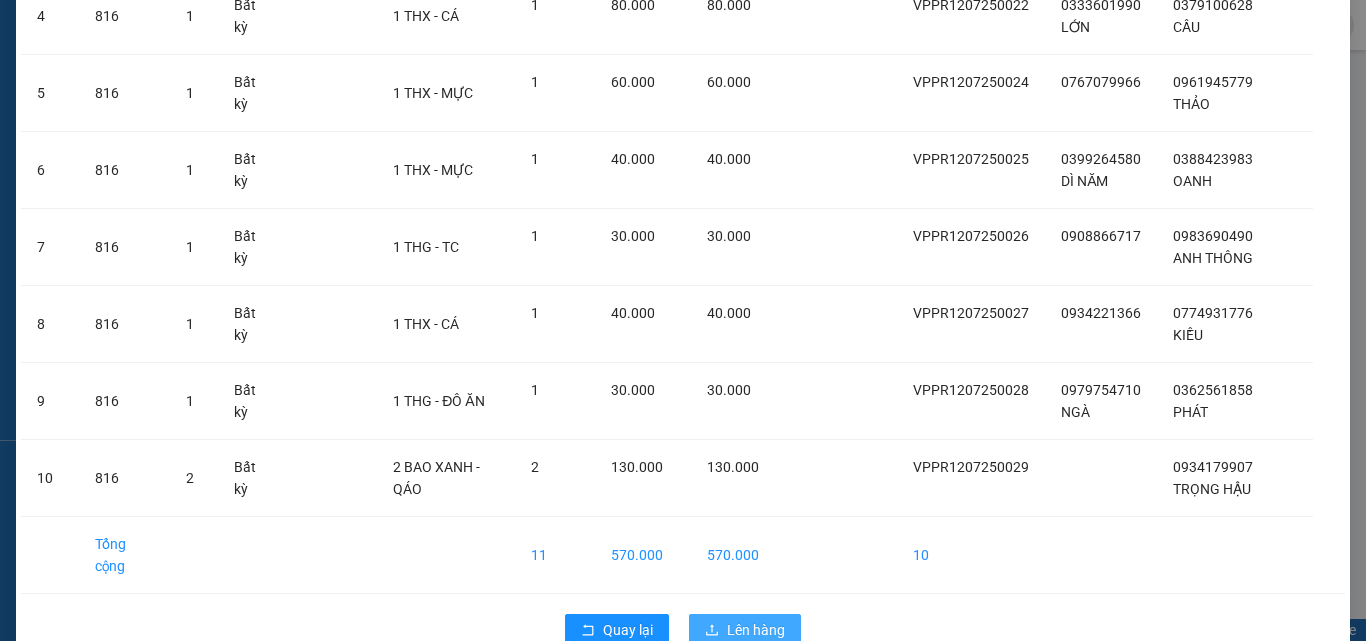 click on "Lên hàng" at bounding box center (756, 630) 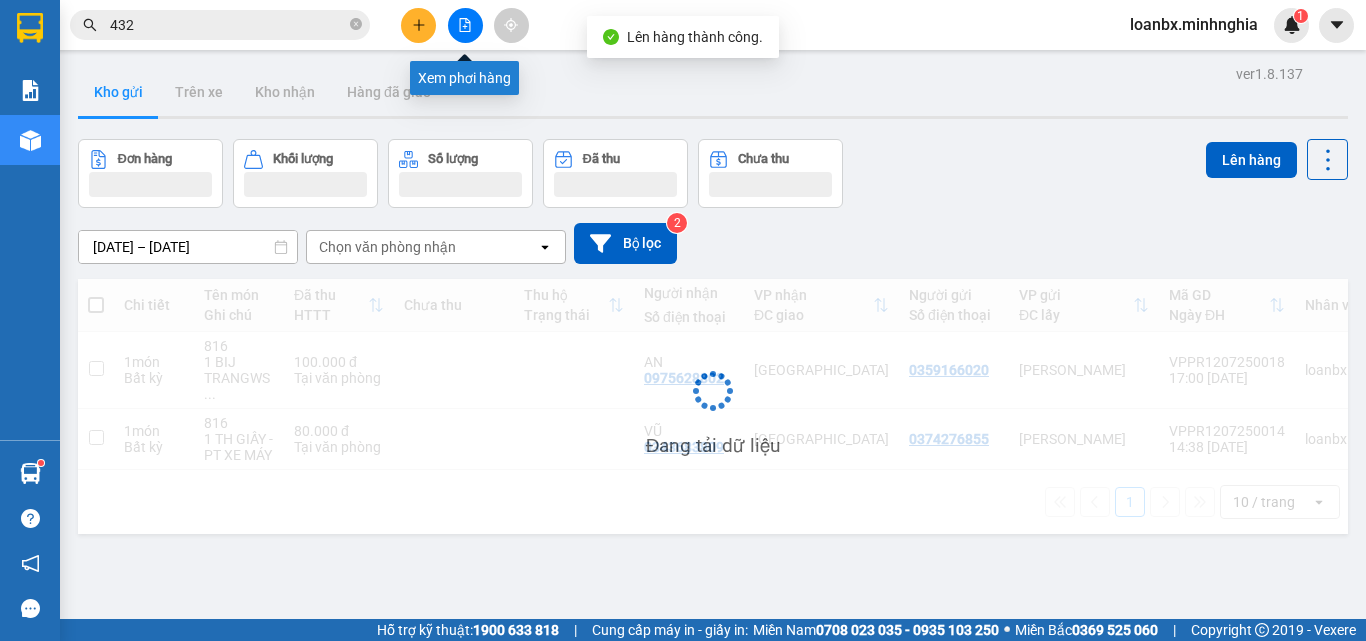 click at bounding box center [465, 25] 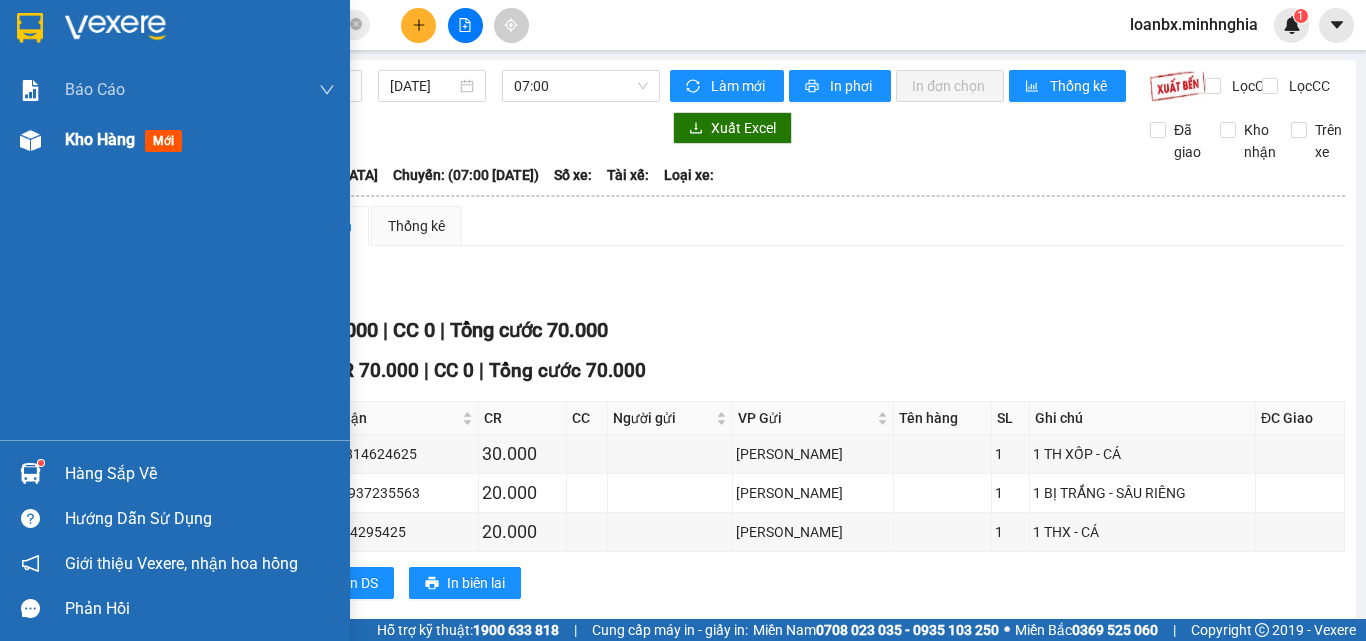 click at bounding box center (30, 140) 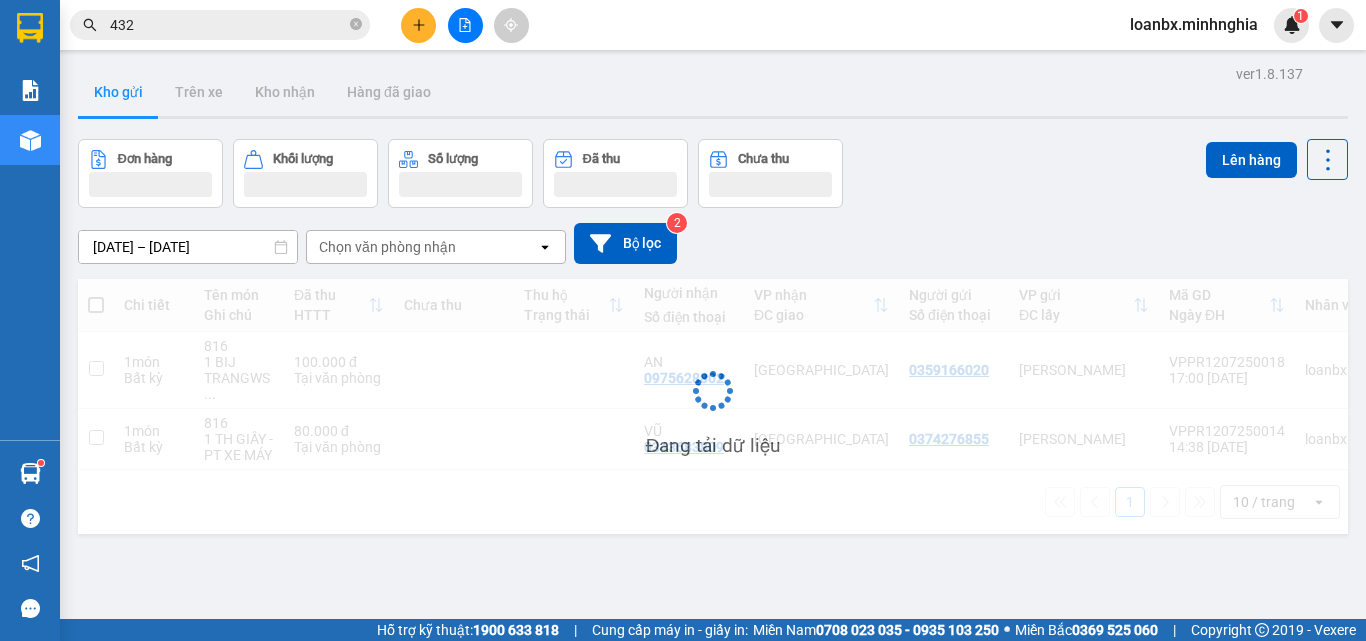 scroll, scrollTop: 92, scrollLeft: 0, axis: vertical 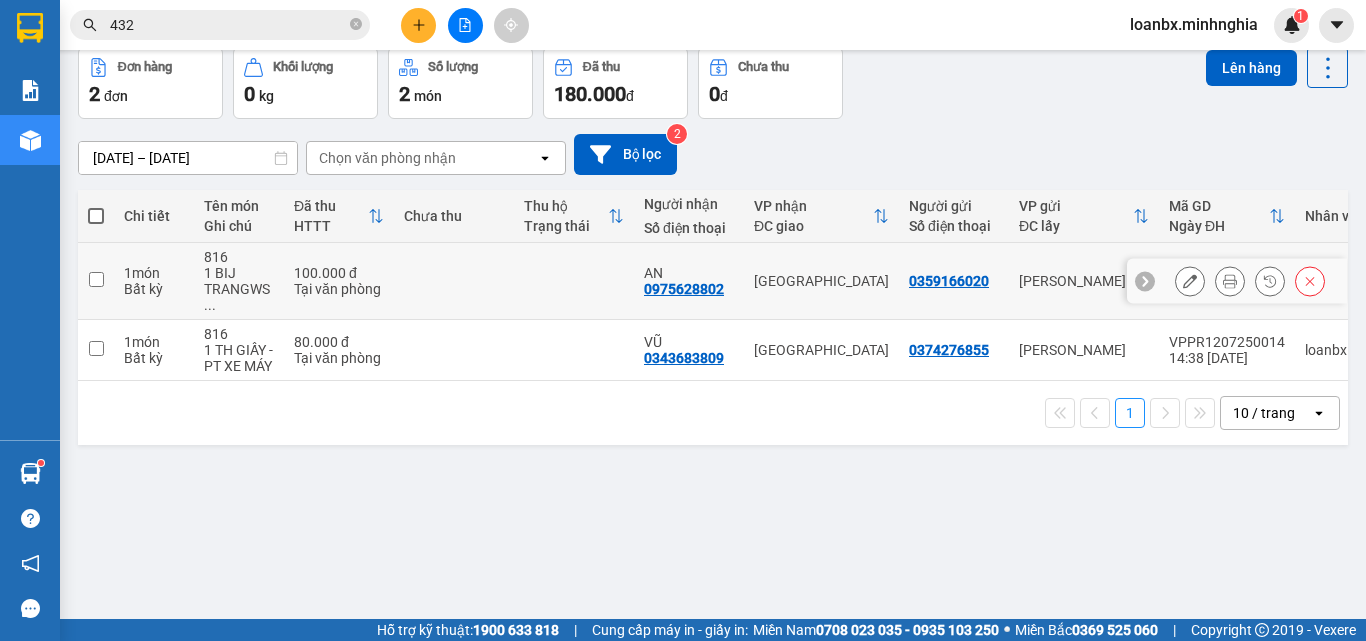 click at bounding box center [454, 281] 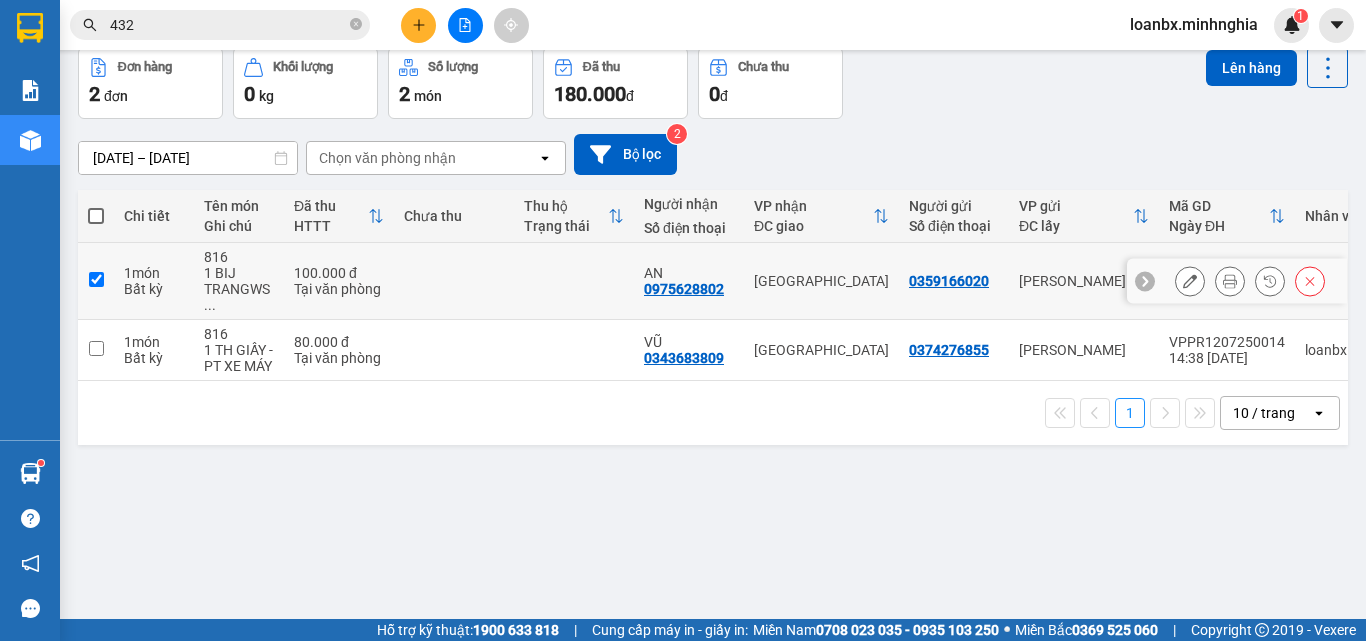 checkbox on "true" 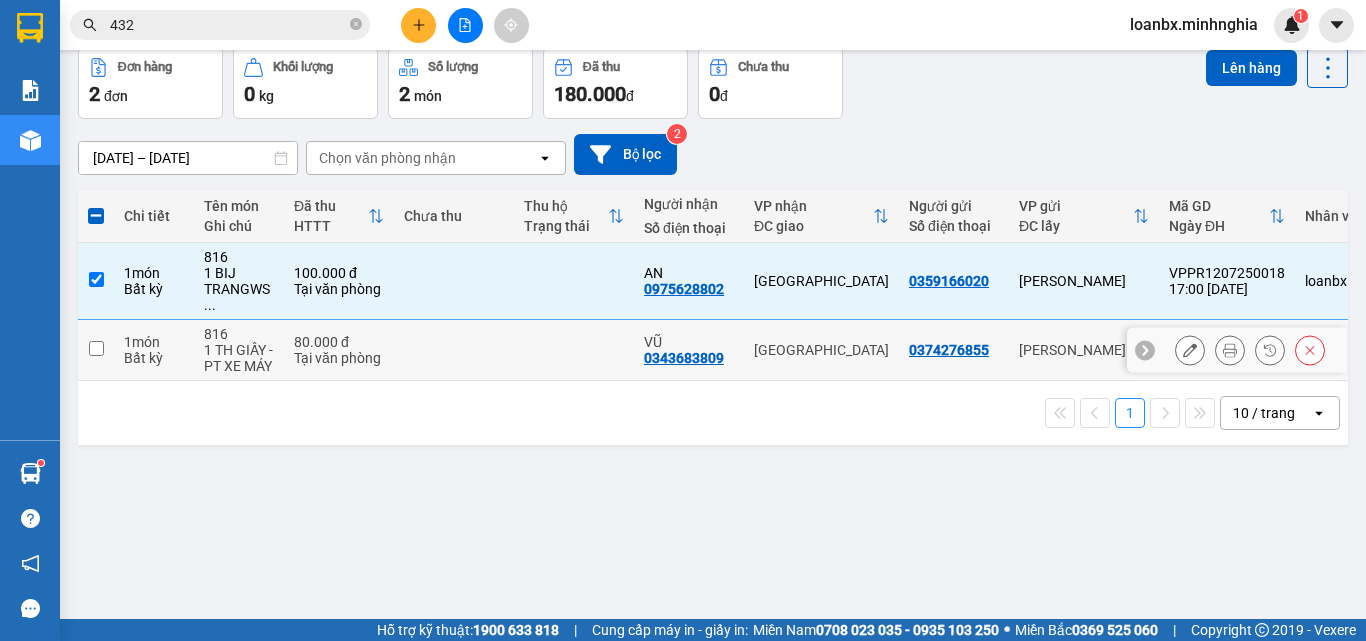 click at bounding box center [454, 350] 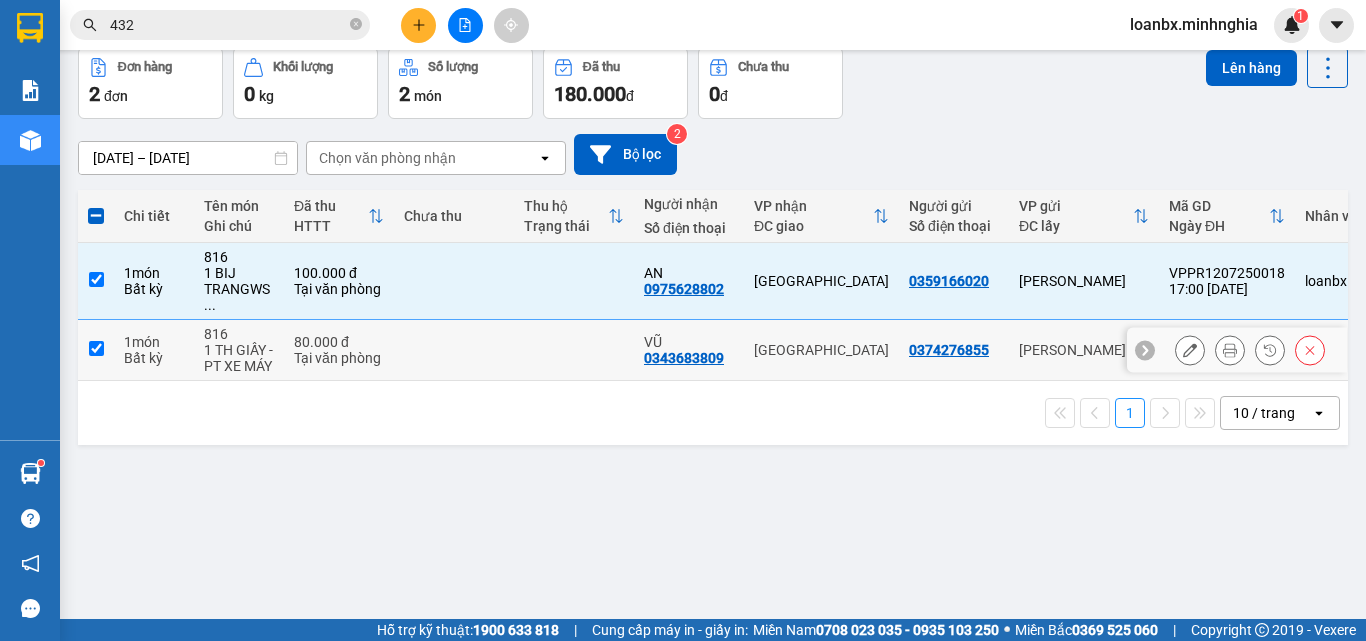 checkbox on "true" 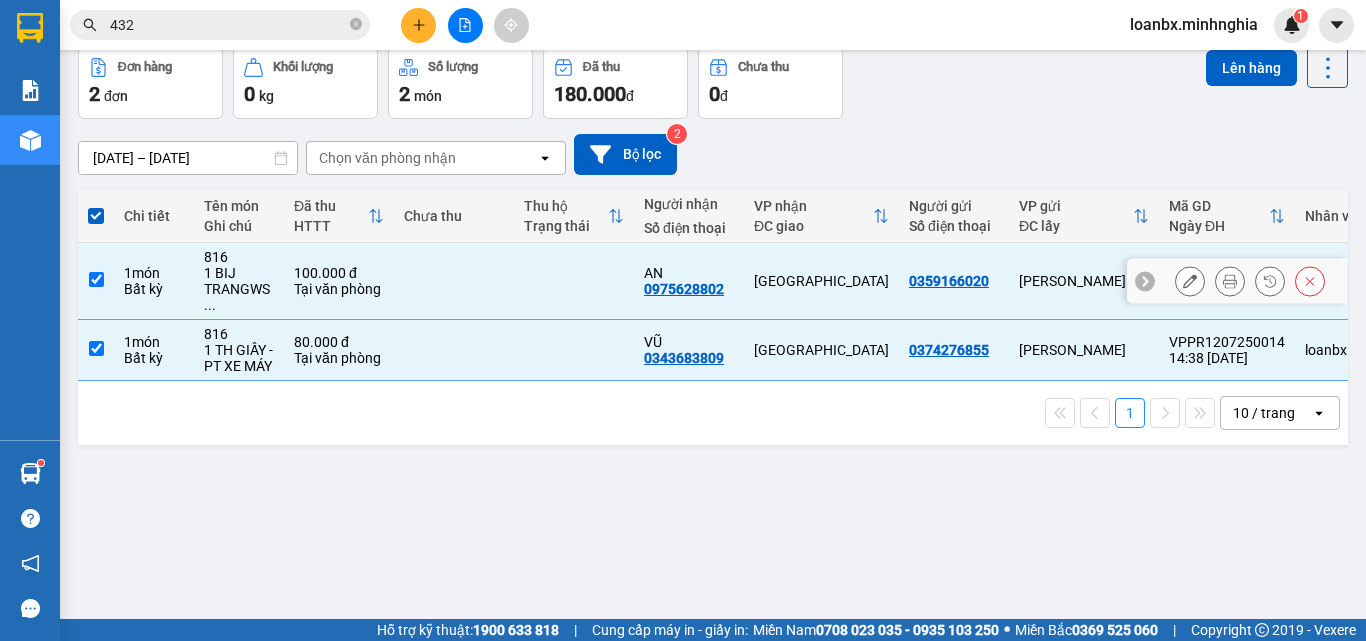 scroll, scrollTop: 0, scrollLeft: 0, axis: both 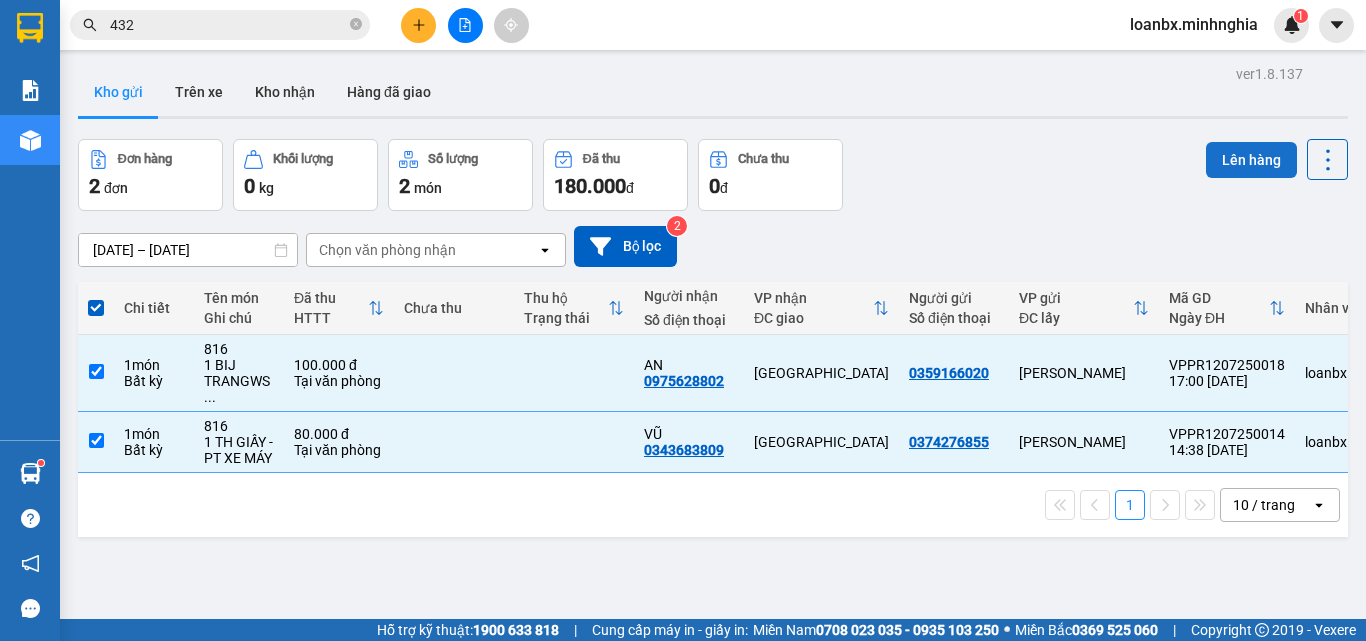 click on "Lên hàng" at bounding box center [1251, 160] 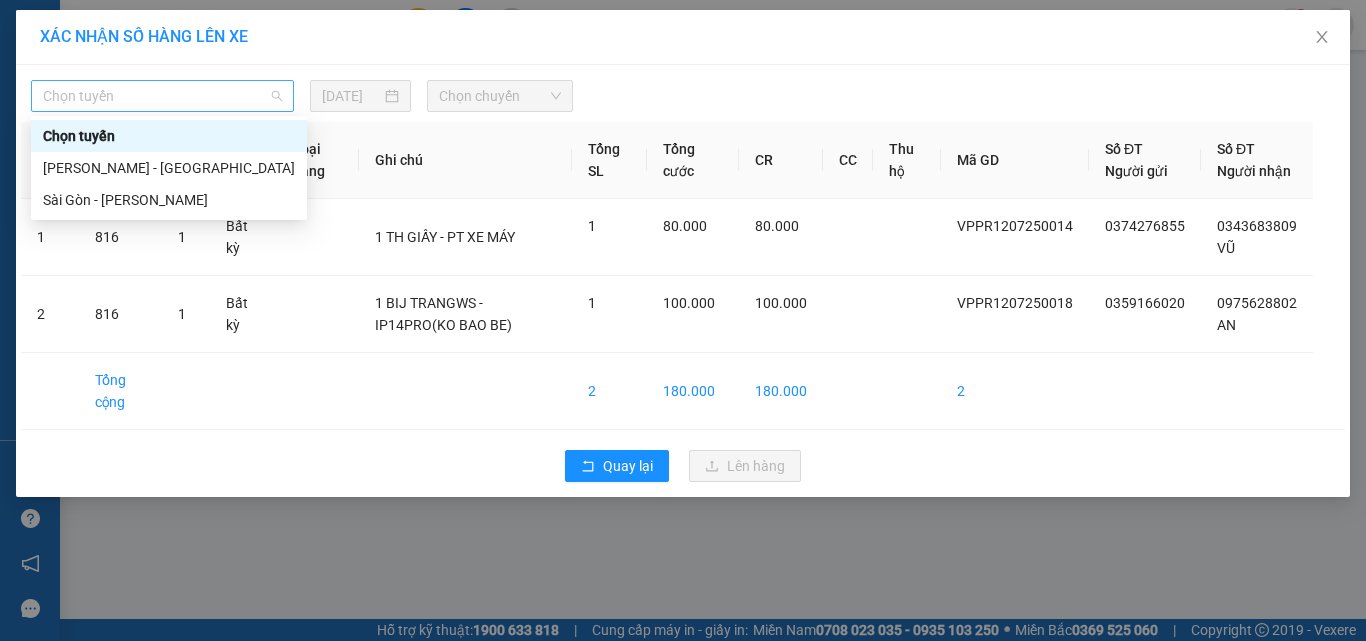 drag, startPoint x: 251, startPoint y: 94, endPoint x: 235, endPoint y: 120, distance: 30.528675 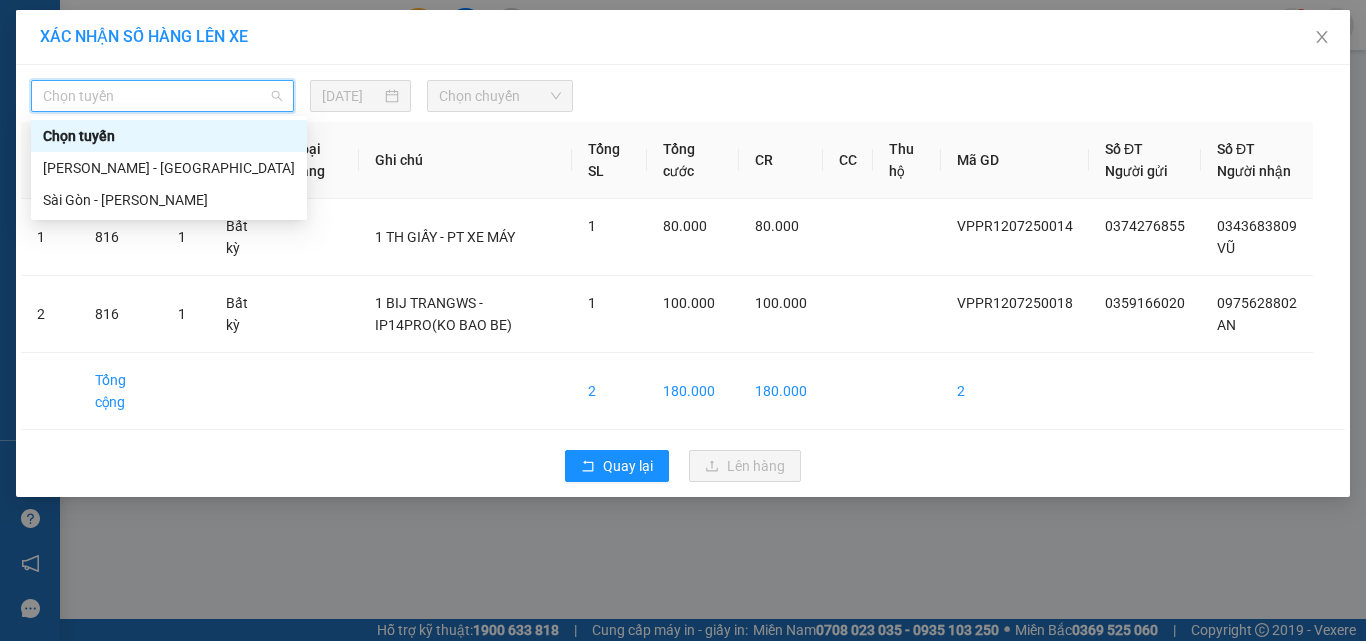 click on "Chọn [PERSON_NAME][GEOGRAPHIC_DATA] - [GEOGRAPHIC_DATA] [GEOGRAPHIC_DATA] - [PERSON_NAME][GEOGRAPHIC_DATA]" at bounding box center [169, 168] 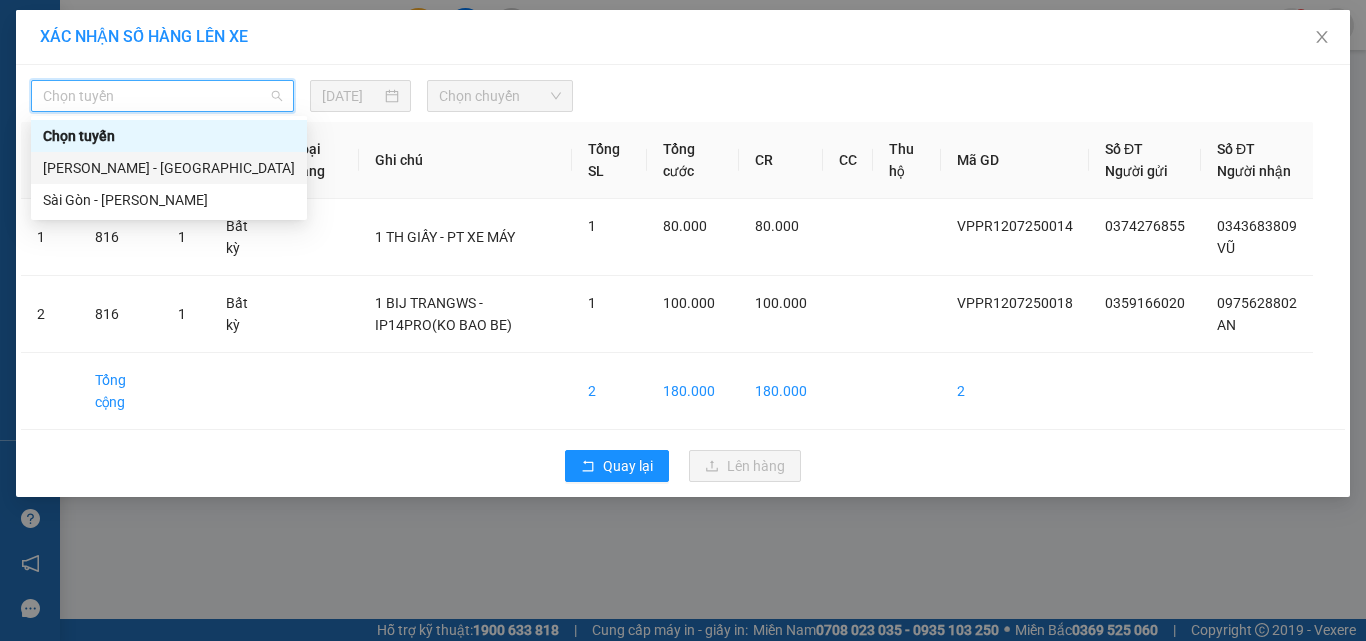 click on "[PERSON_NAME] - [GEOGRAPHIC_DATA]" at bounding box center [169, 168] 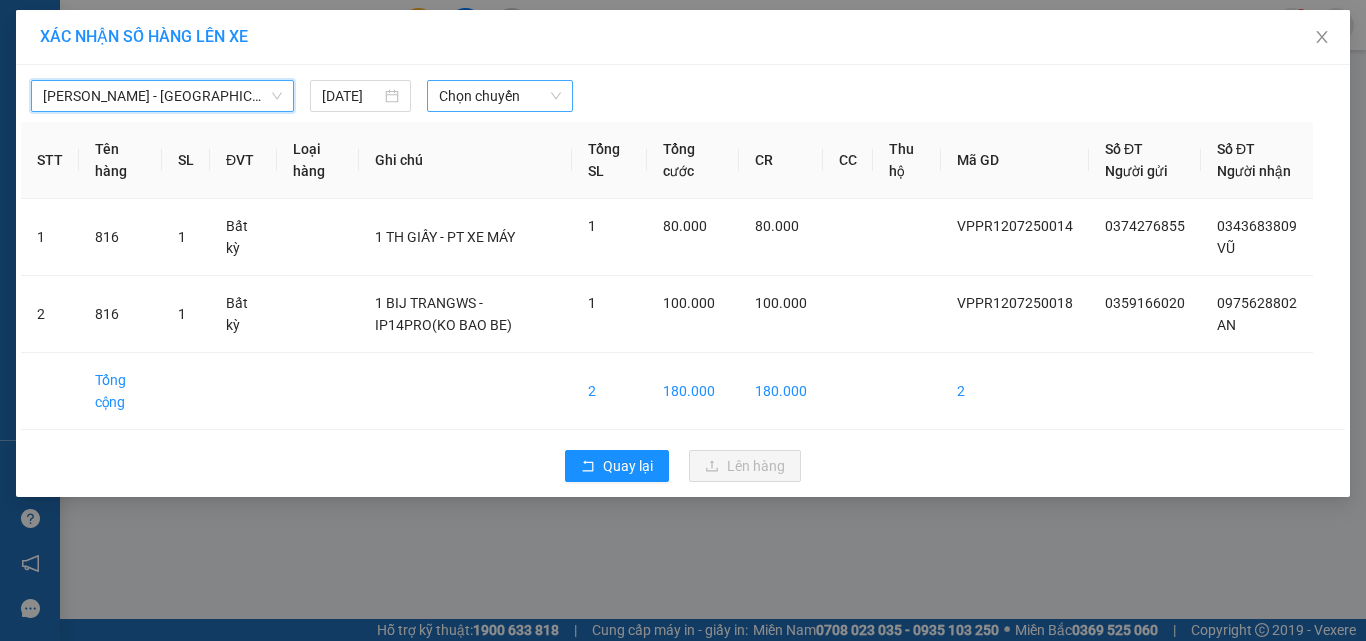 click on "Chọn chuyến" at bounding box center [500, 96] 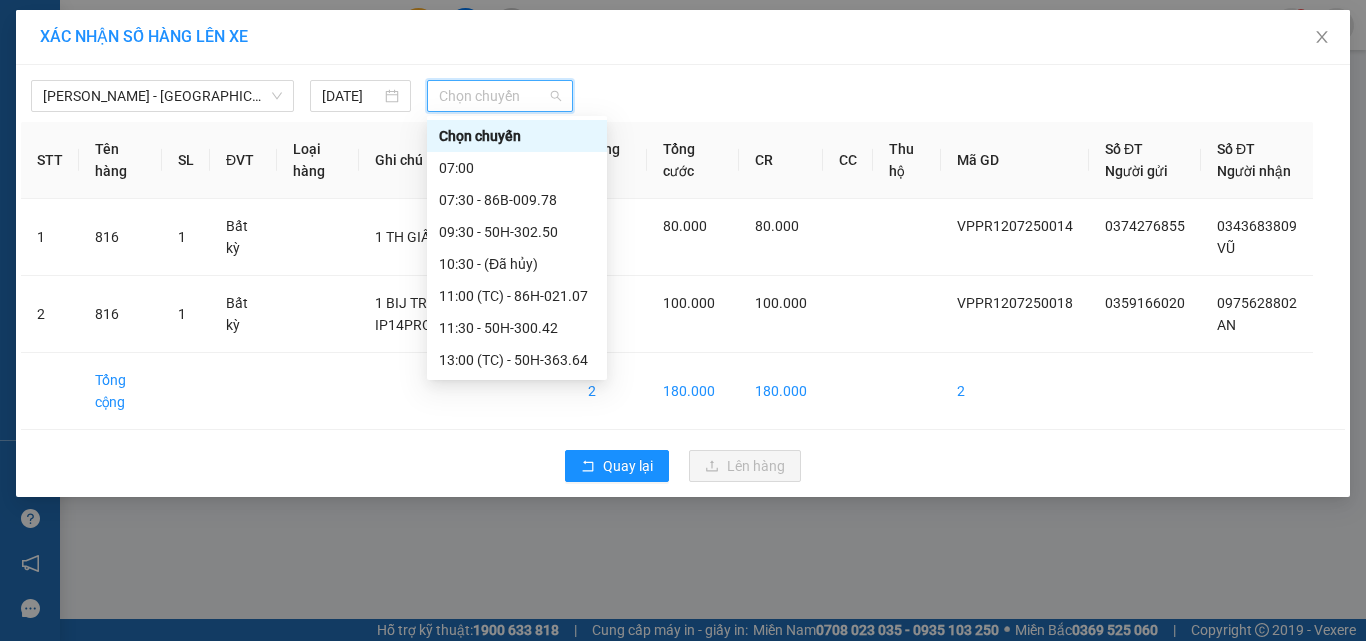 scroll, scrollTop: 256, scrollLeft: 0, axis: vertical 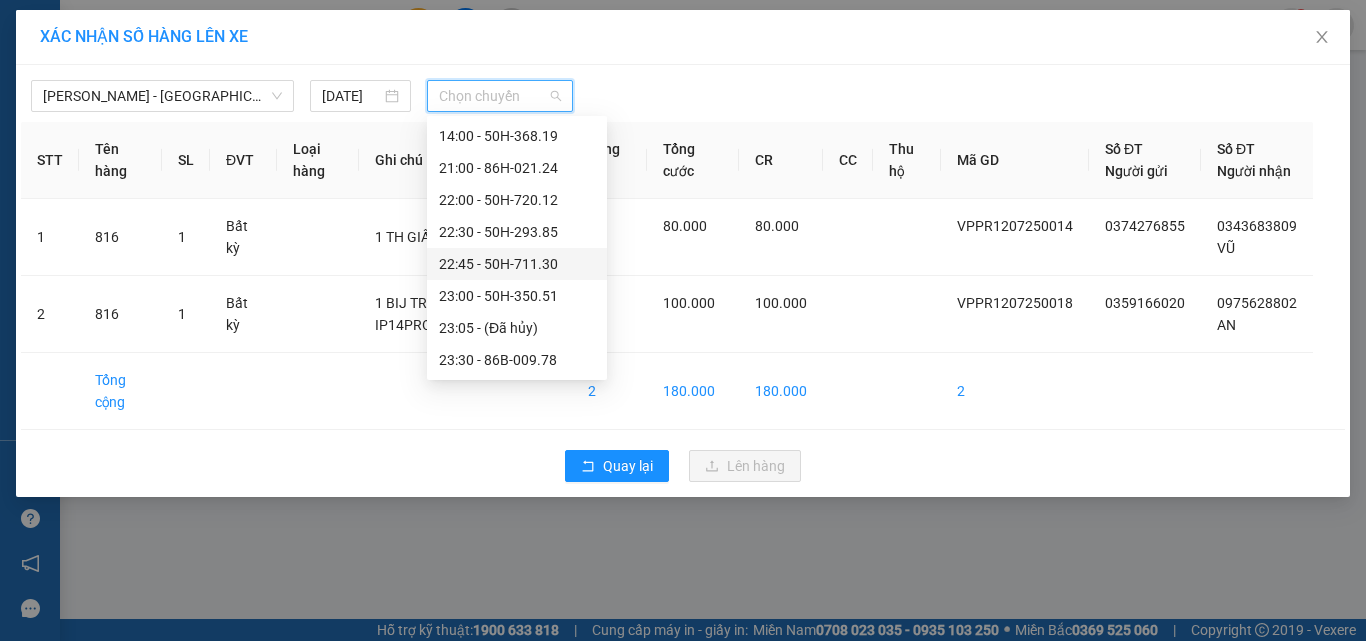 click on "22:45     - 50H-711.30" at bounding box center (517, 264) 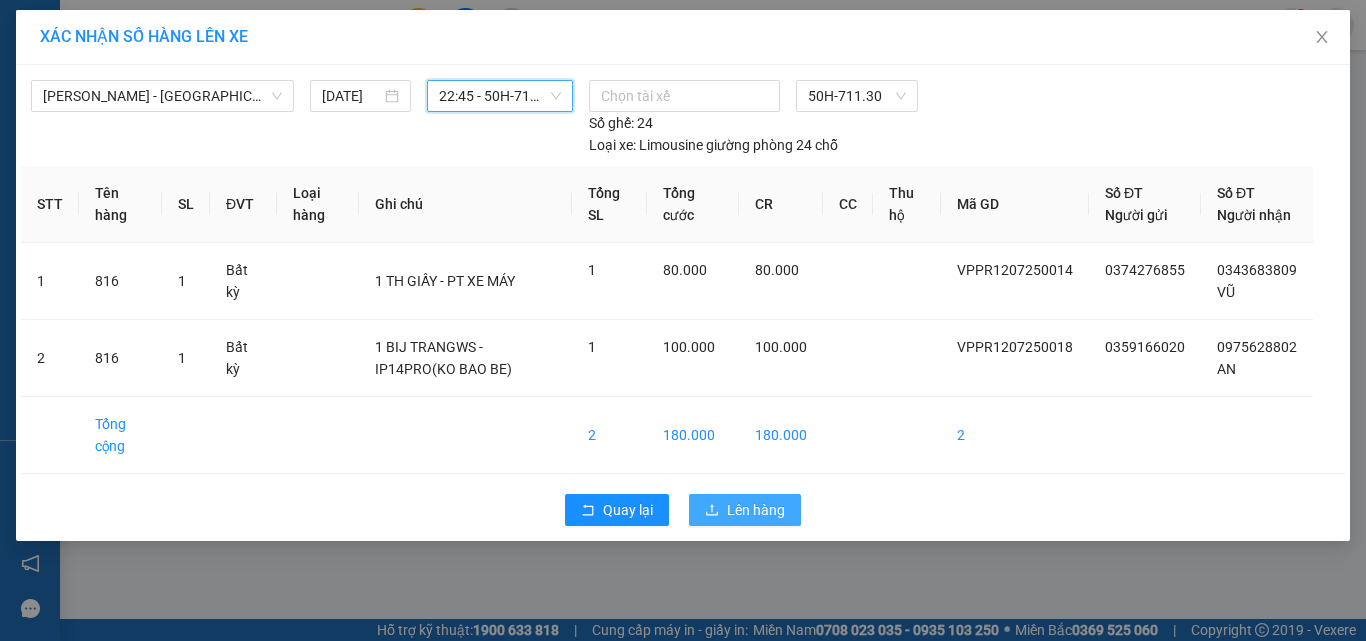 click 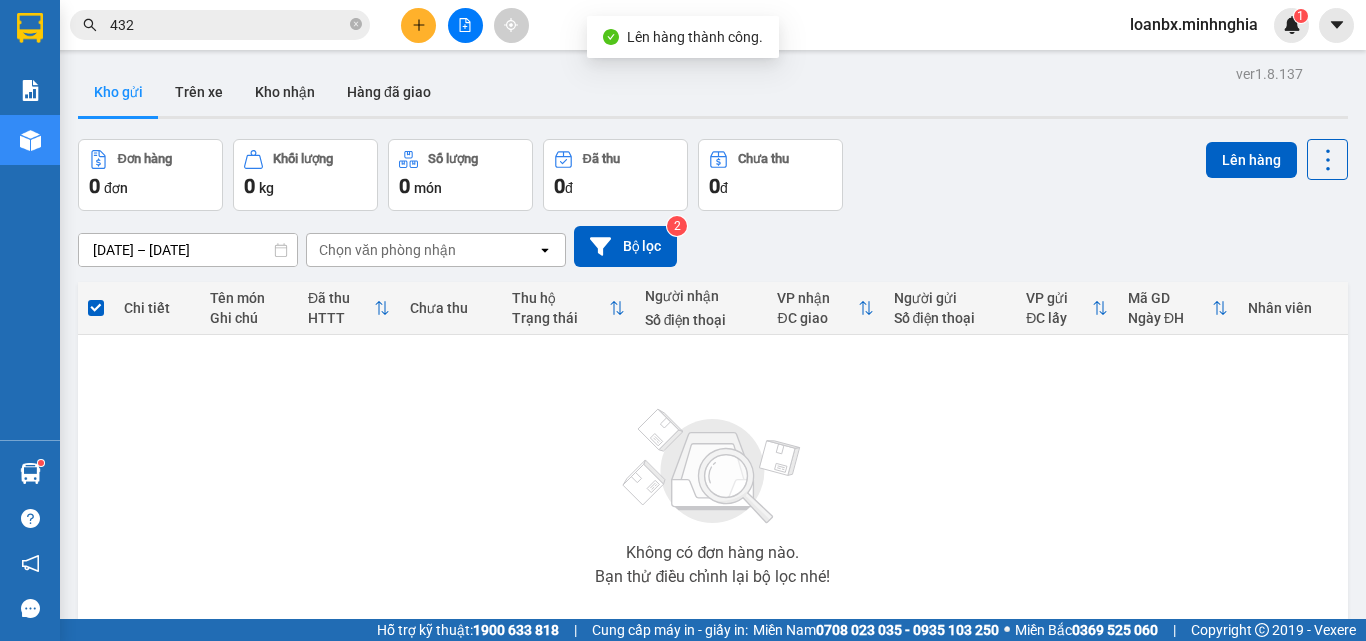 click at bounding box center (465, 25) 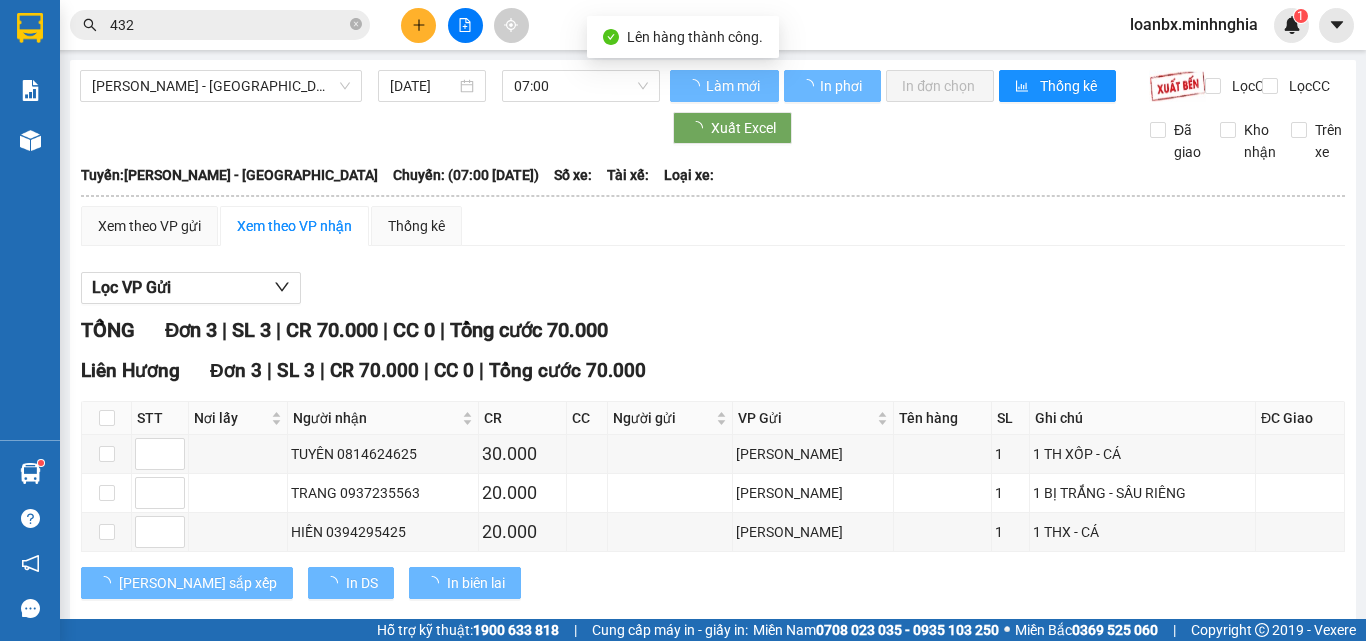 click on "07:00" at bounding box center (581, 86) 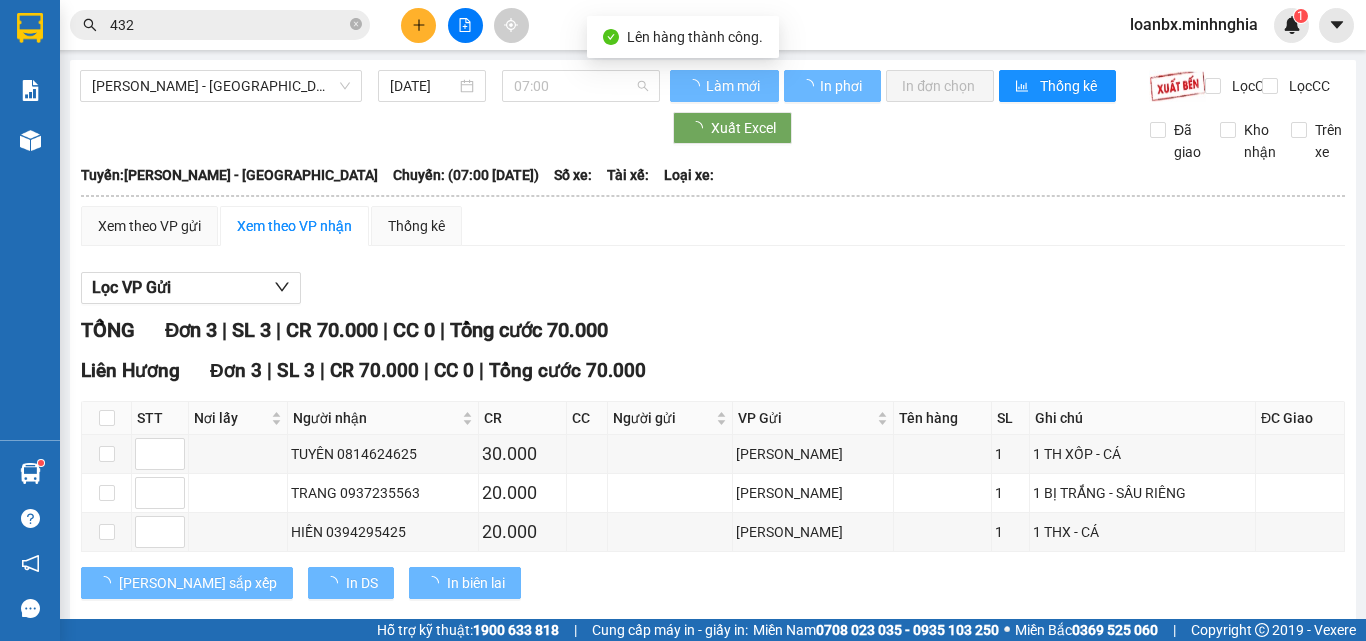 scroll, scrollTop: 53, scrollLeft: 0, axis: vertical 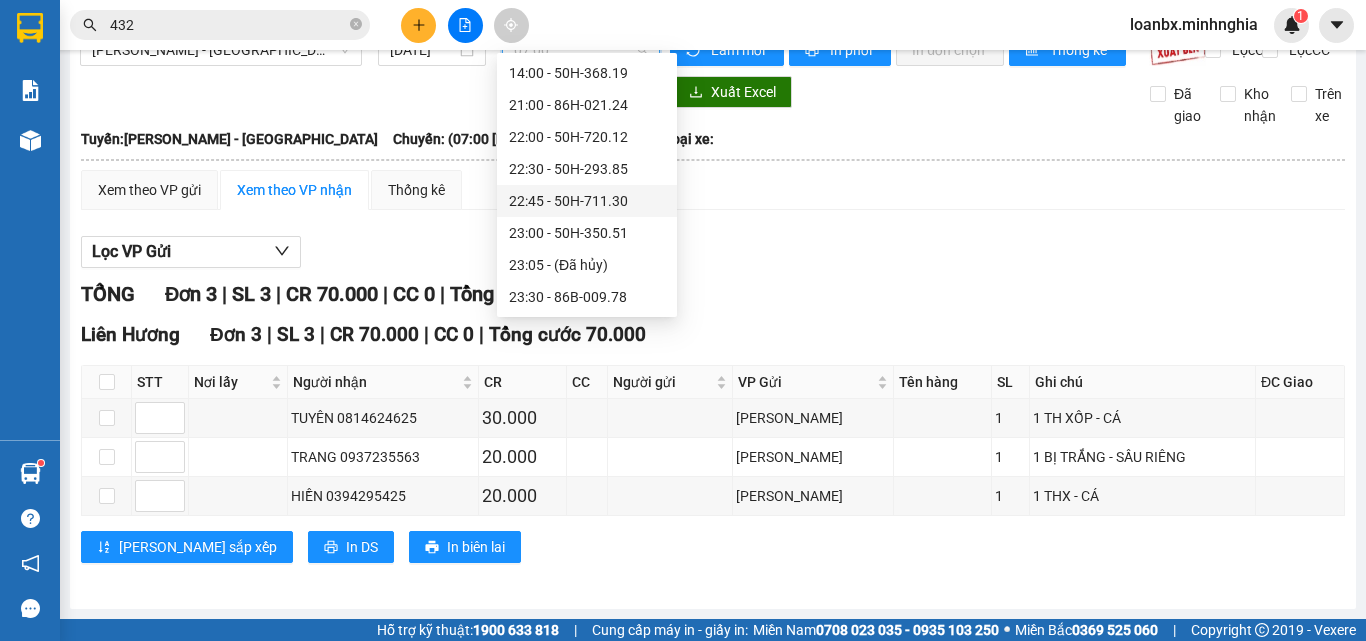 click on "22:45     - 50H-711.30" at bounding box center [587, 201] 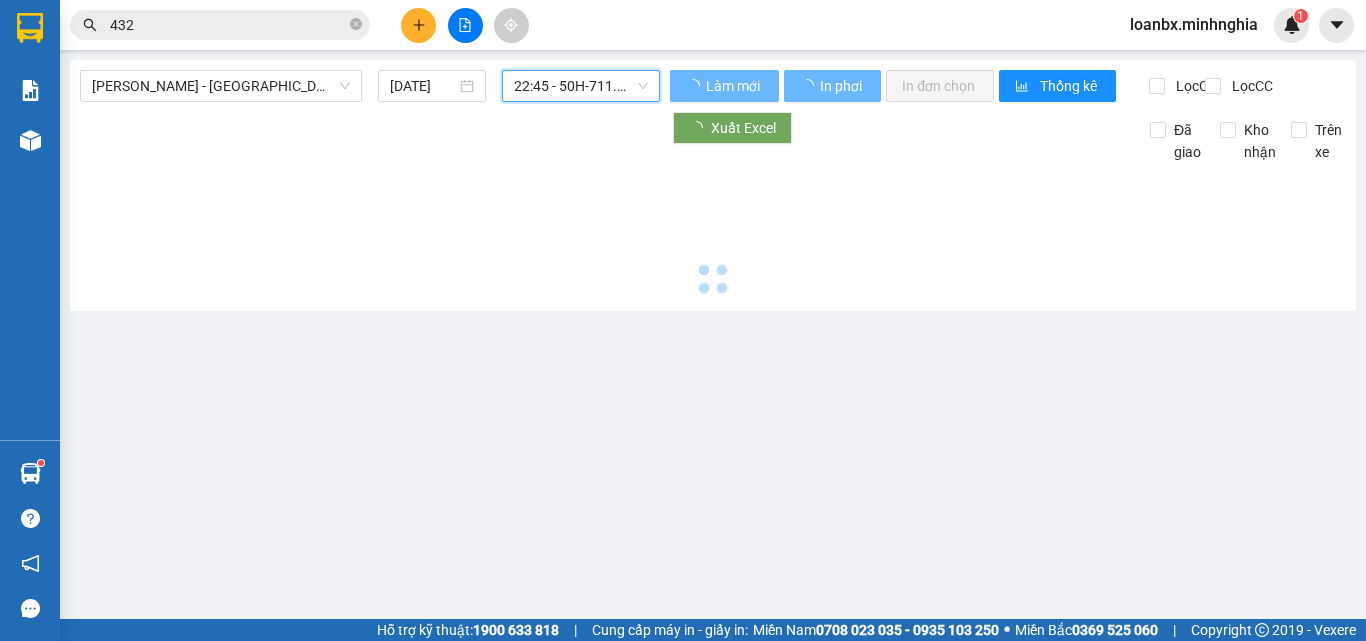 scroll, scrollTop: 0, scrollLeft: 0, axis: both 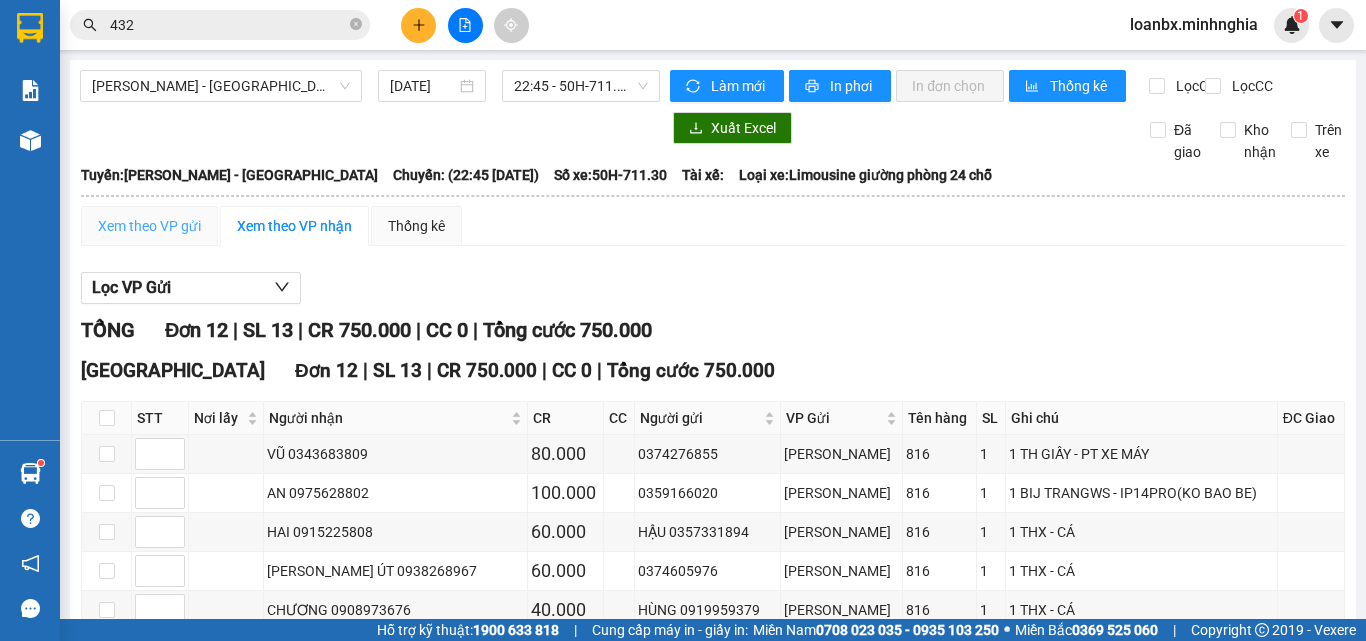 click on "Xem theo VP gửi" at bounding box center [149, 226] 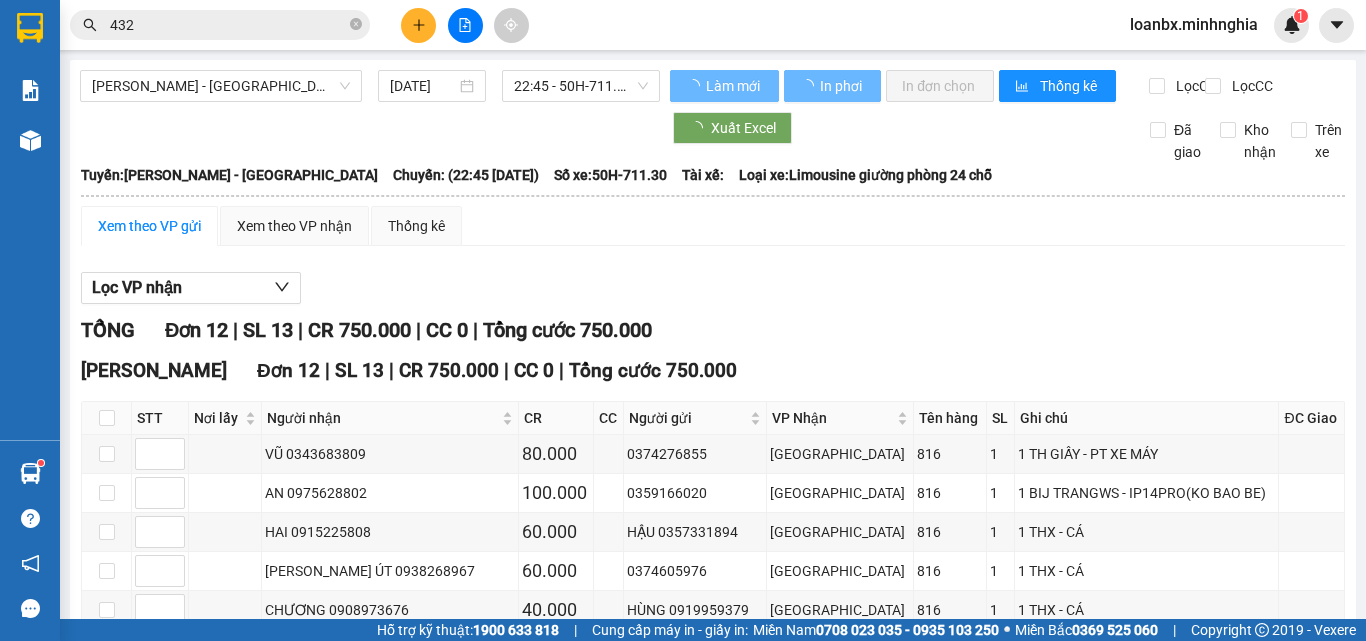 scroll, scrollTop: 400, scrollLeft: 0, axis: vertical 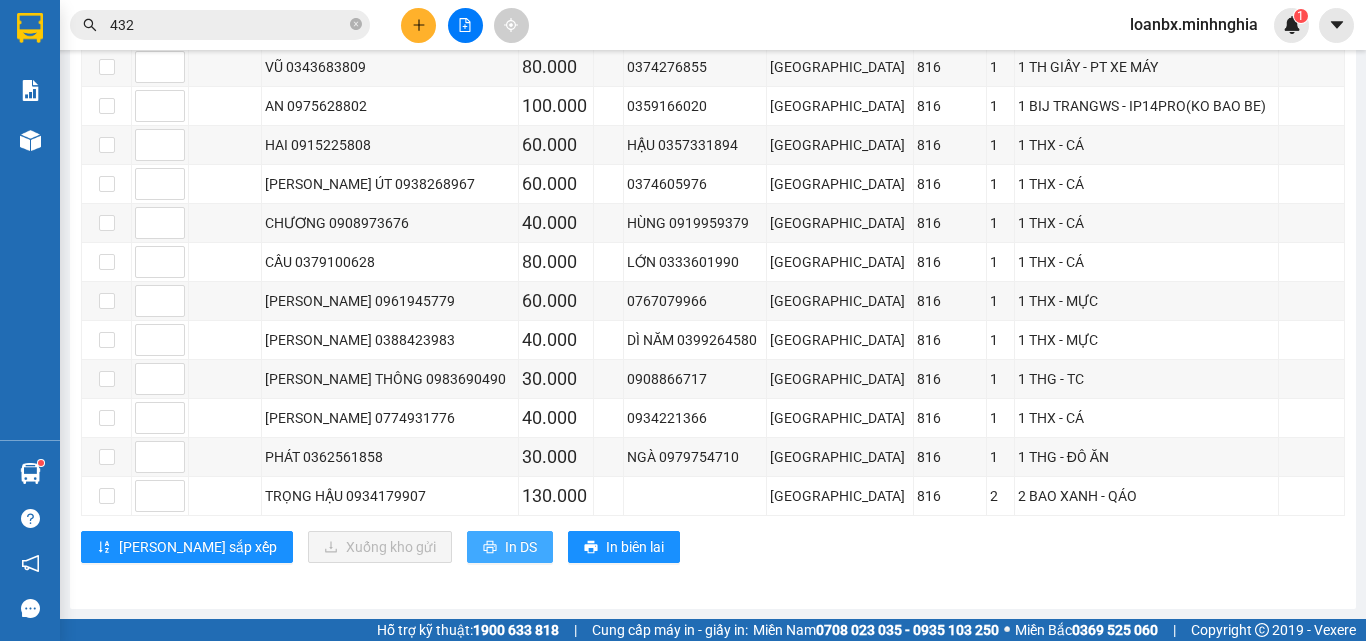 click 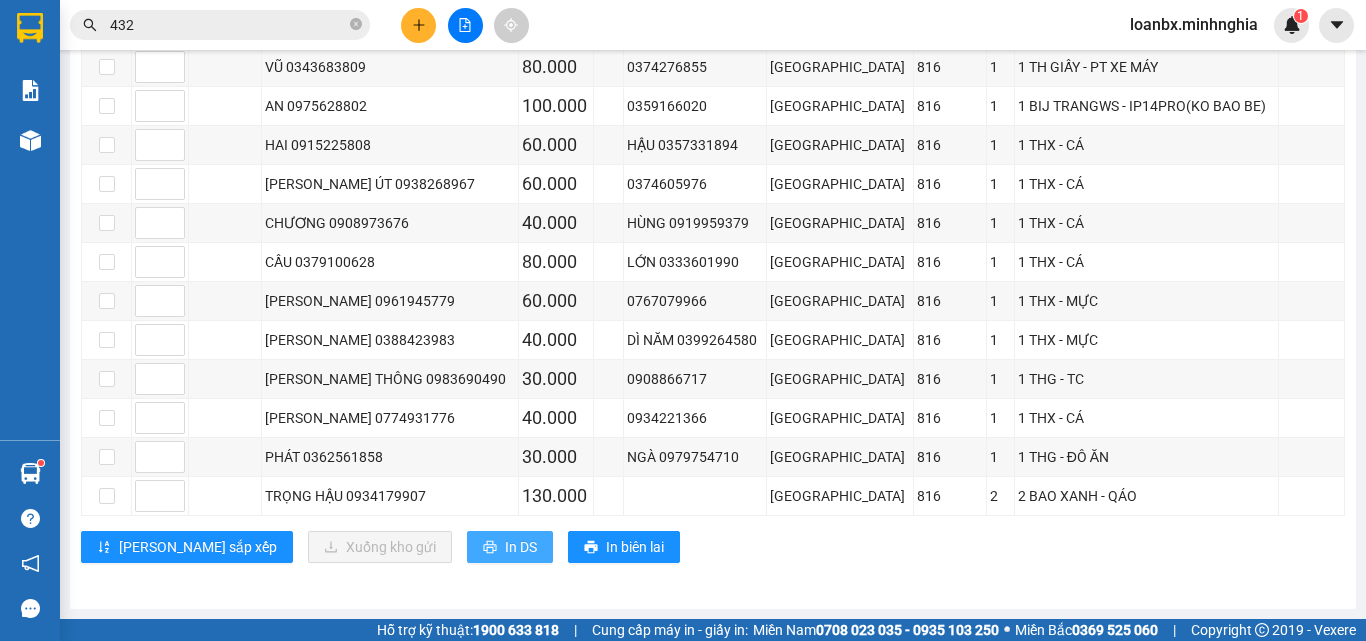 scroll, scrollTop: 0, scrollLeft: 0, axis: both 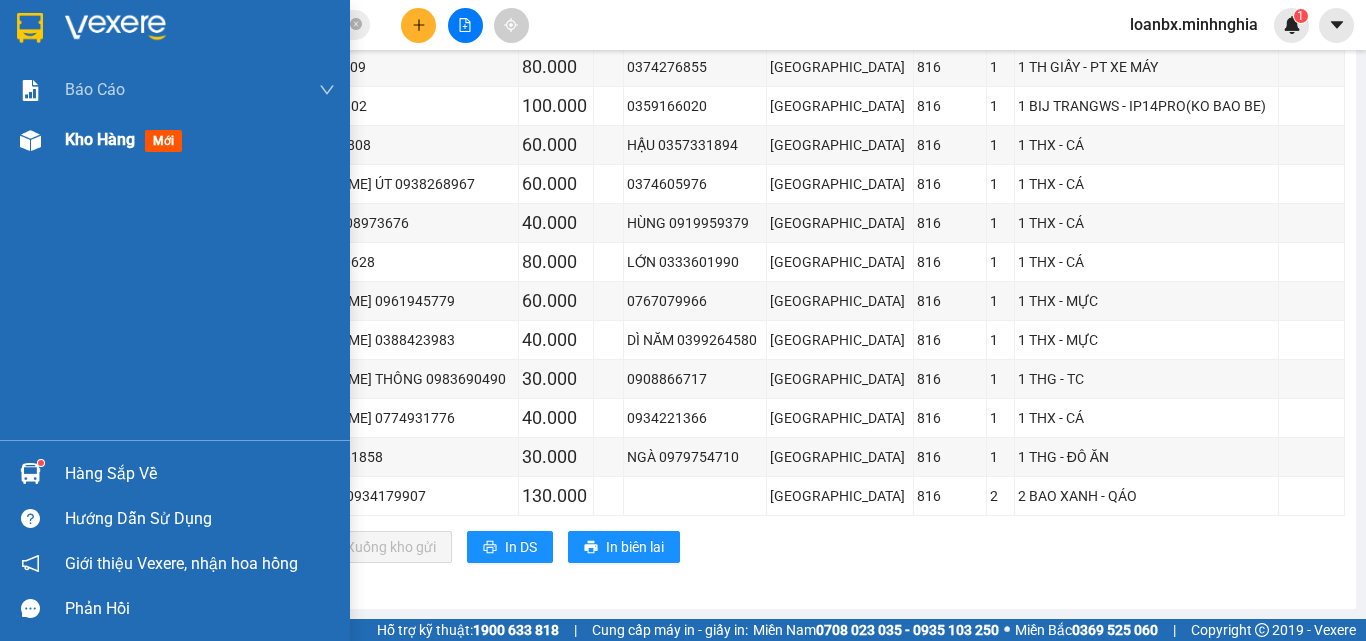 click at bounding box center (30, 140) 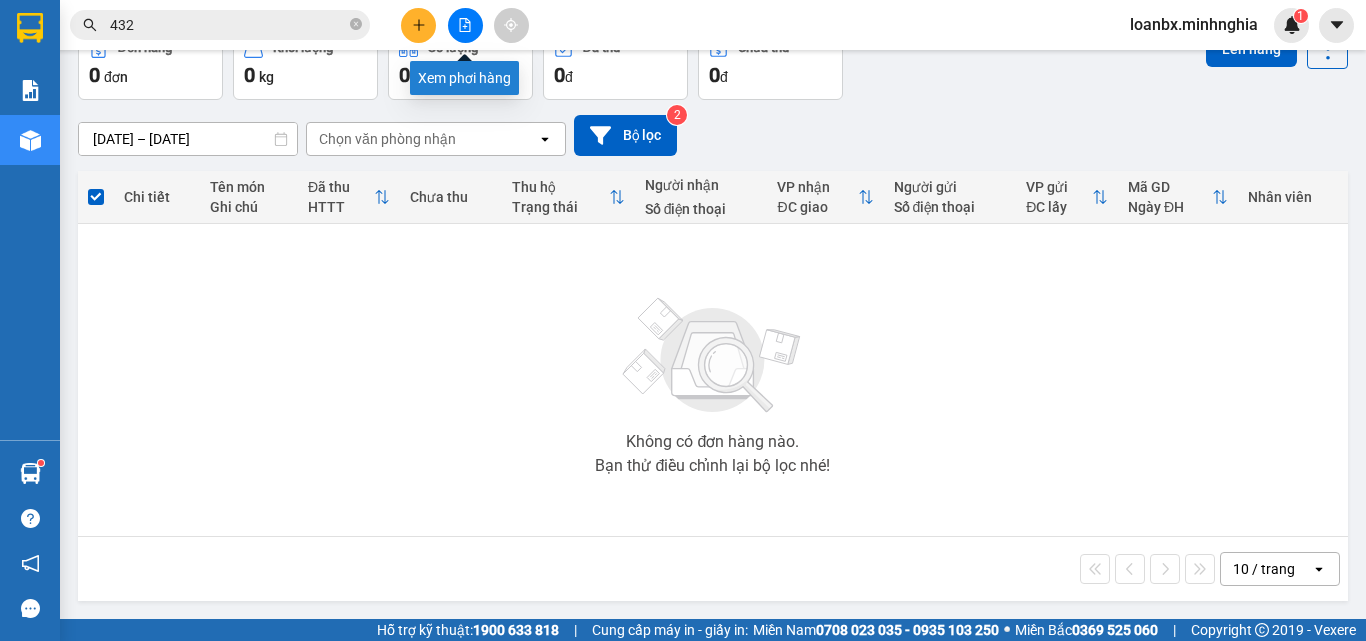 click at bounding box center (465, 25) 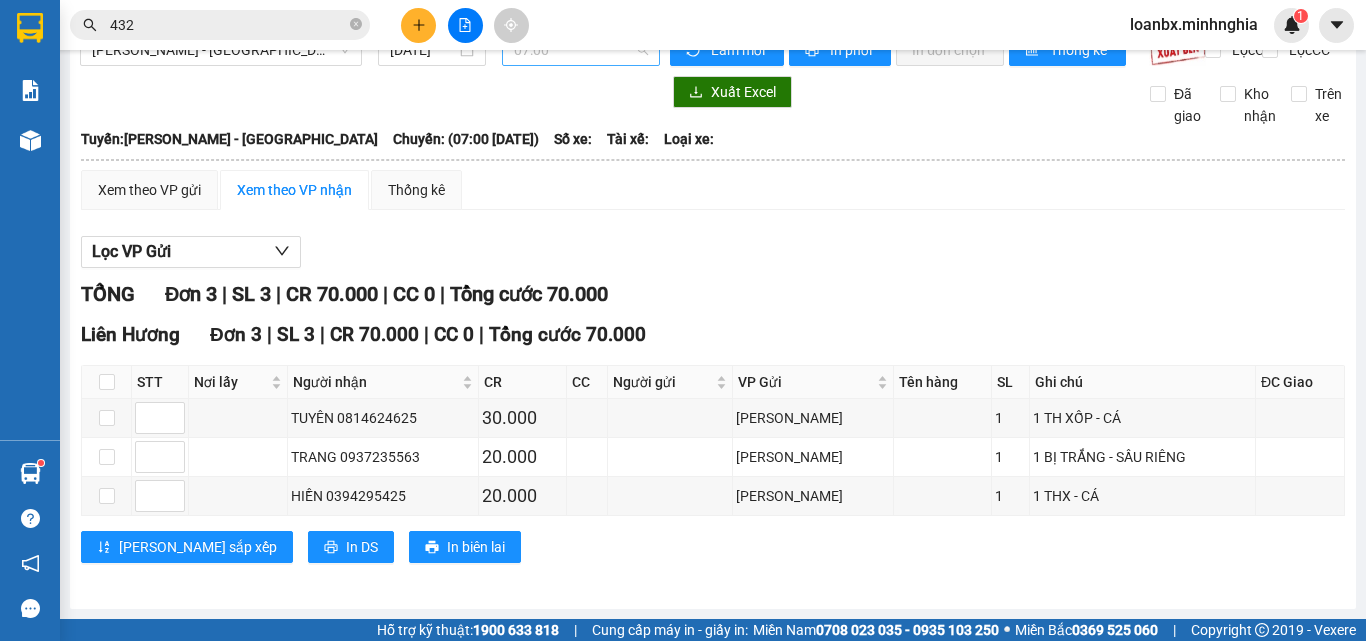 click on "07:00" at bounding box center (581, 50) 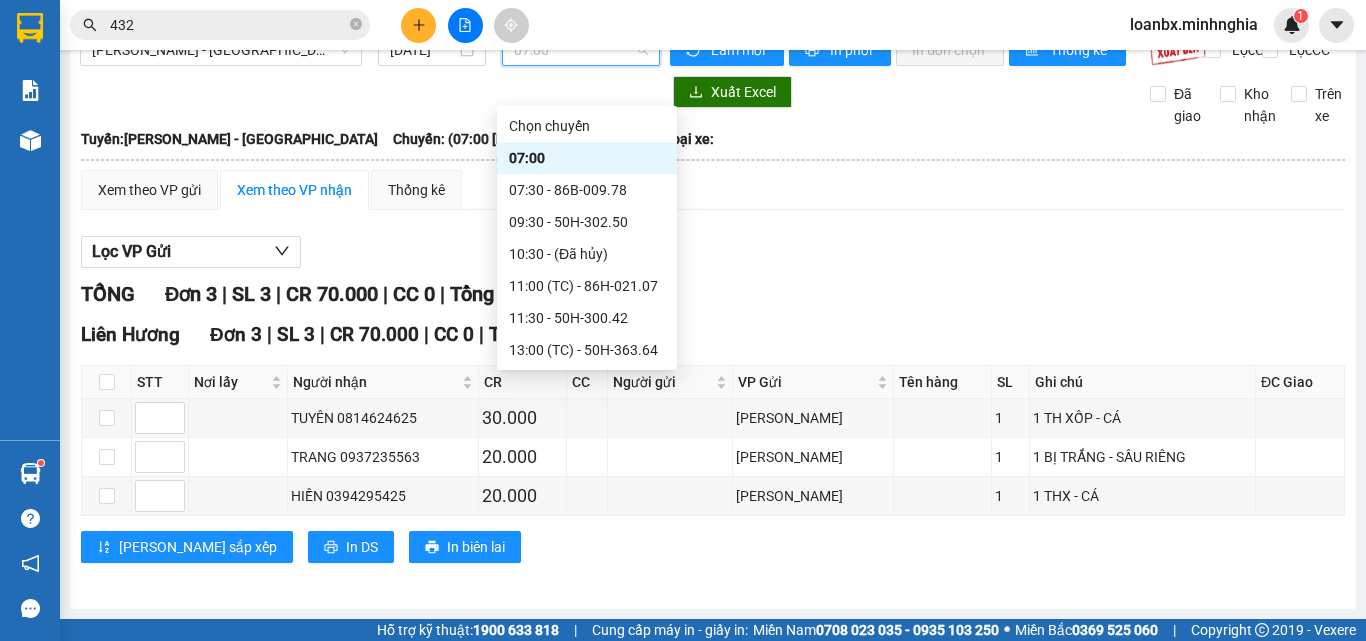 click on "22:45     - 50H-711.30" at bounding box center (587, 510) 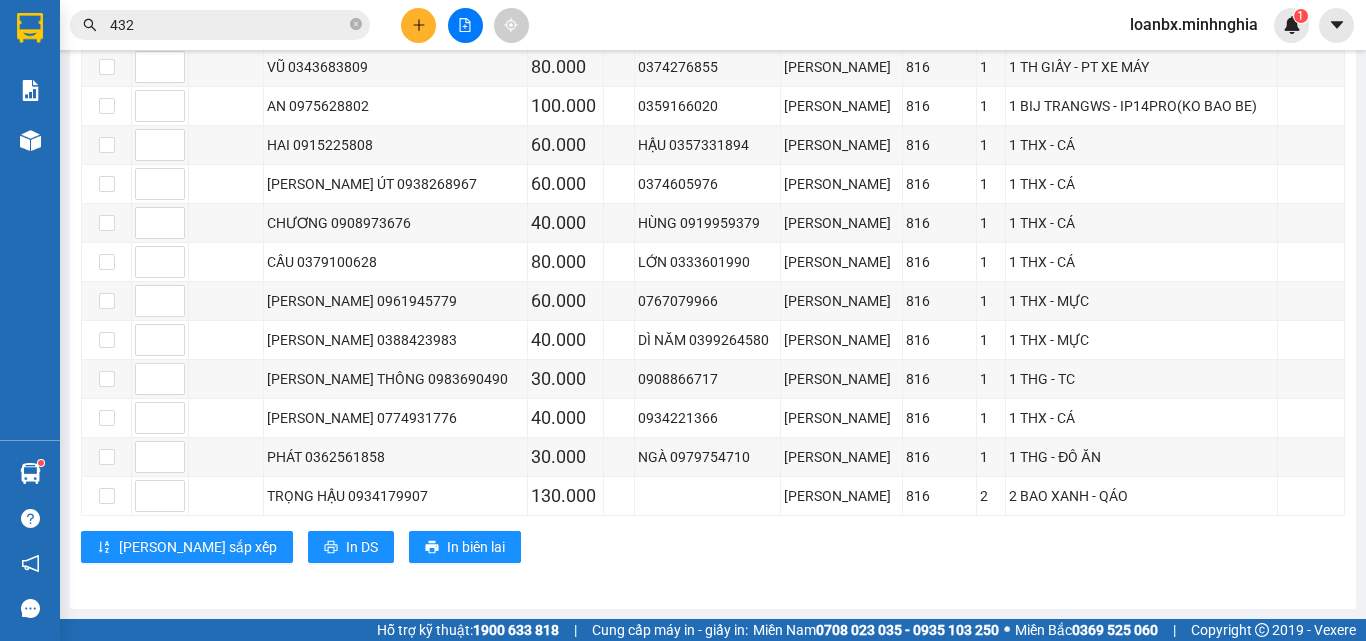 click on "Xem theo VP gửi" at bounding box center (149, -161) 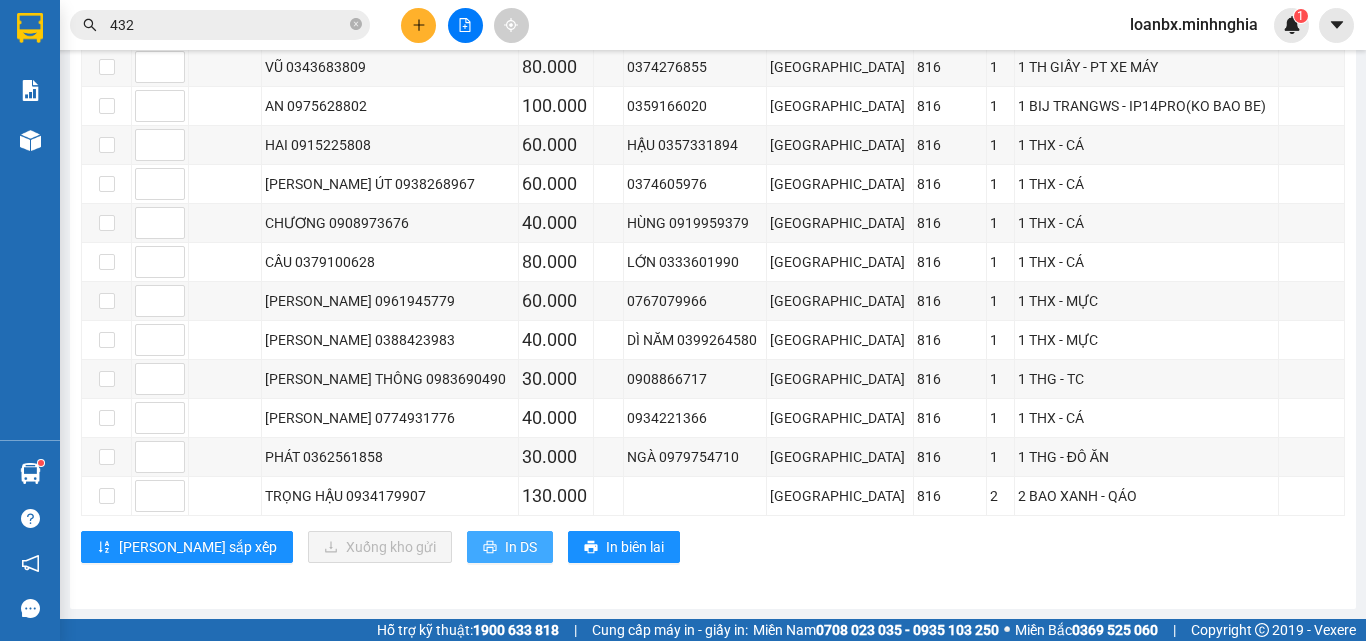 click on "In DS" at bounding box center [510, 547] 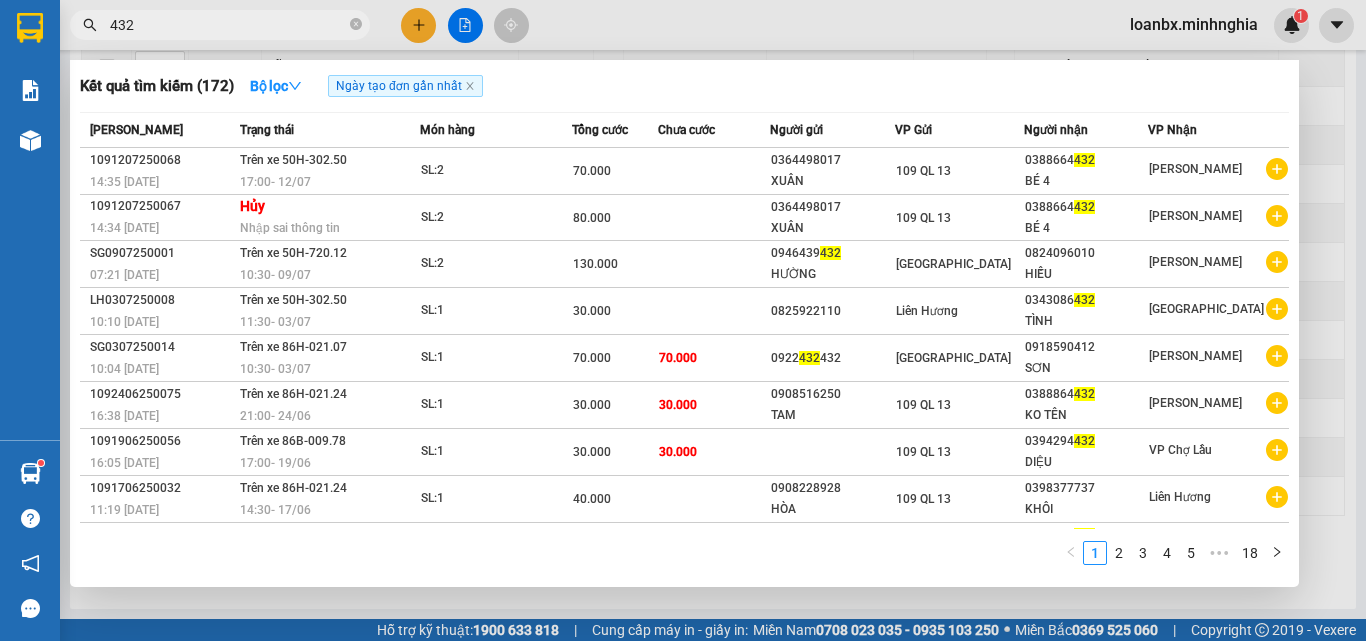 click on "432" at bounding box center [228, 25] 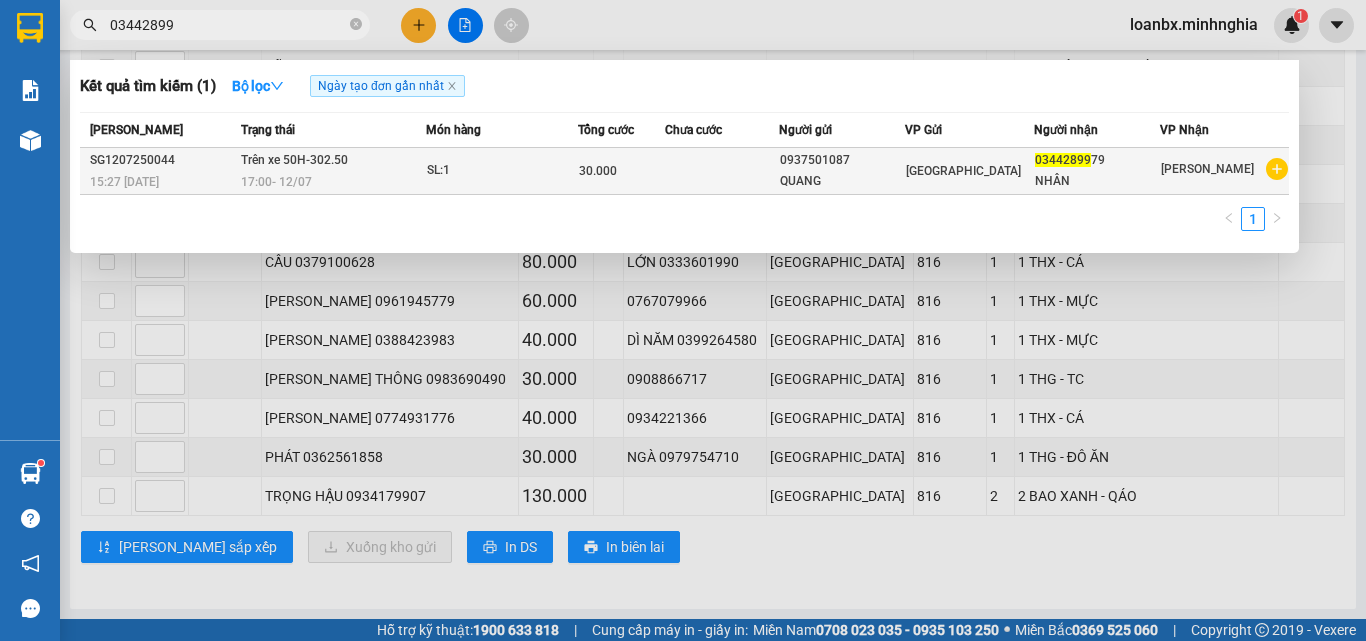 type on "03442899" 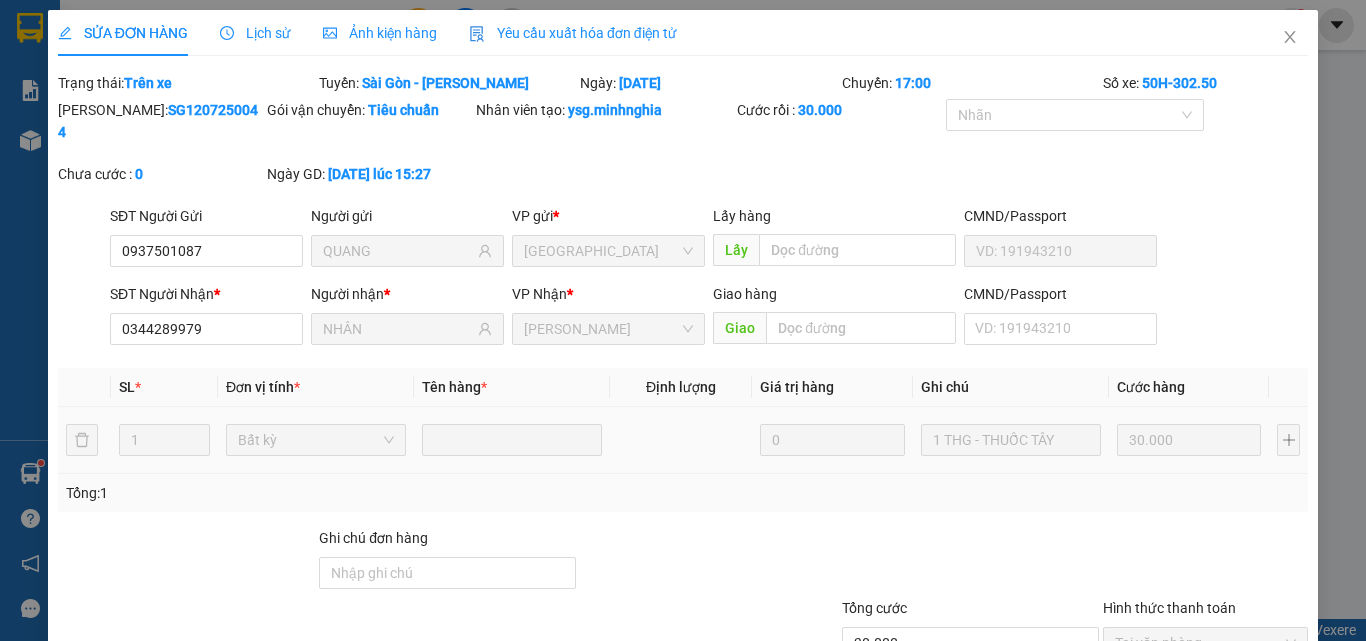 type on "0937501087" 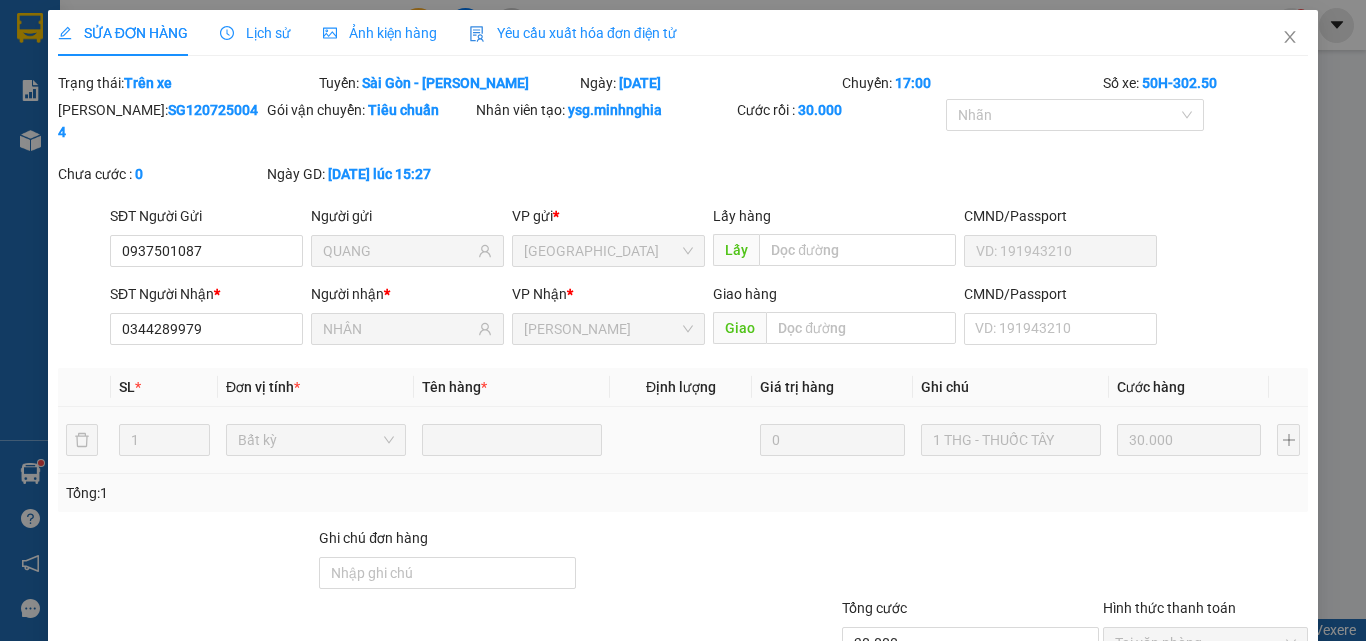 type on "0344289979" 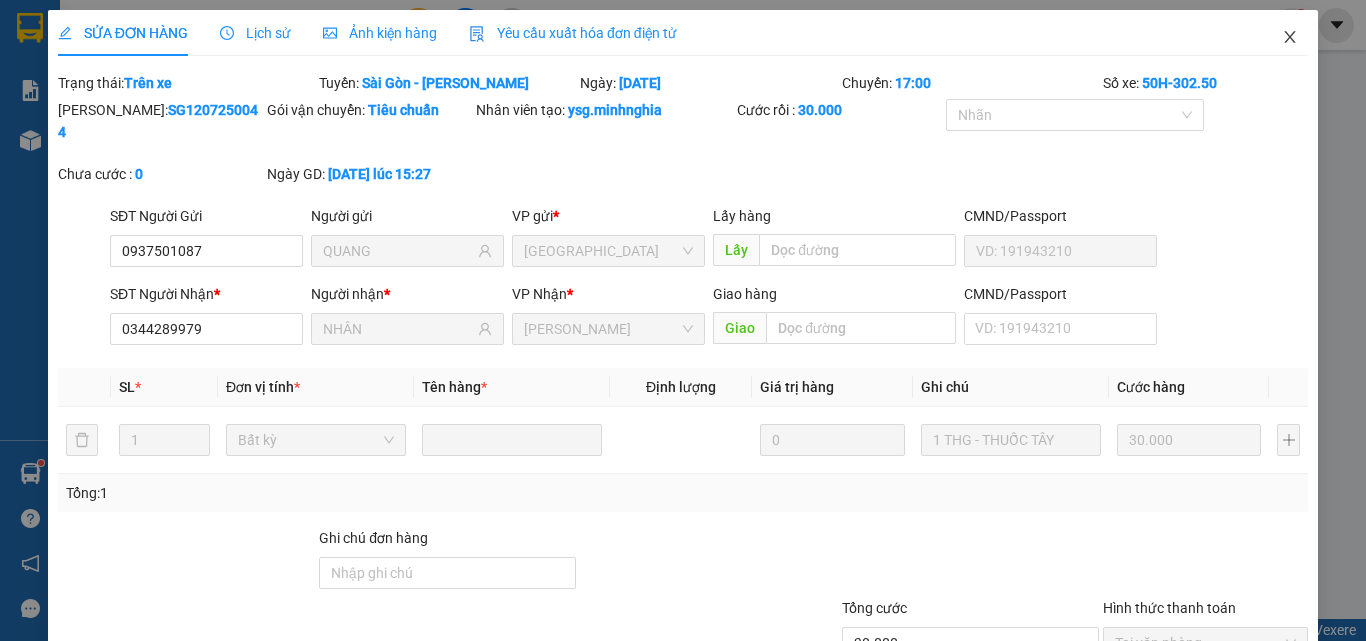 click at bounding box center (1290, 38) 